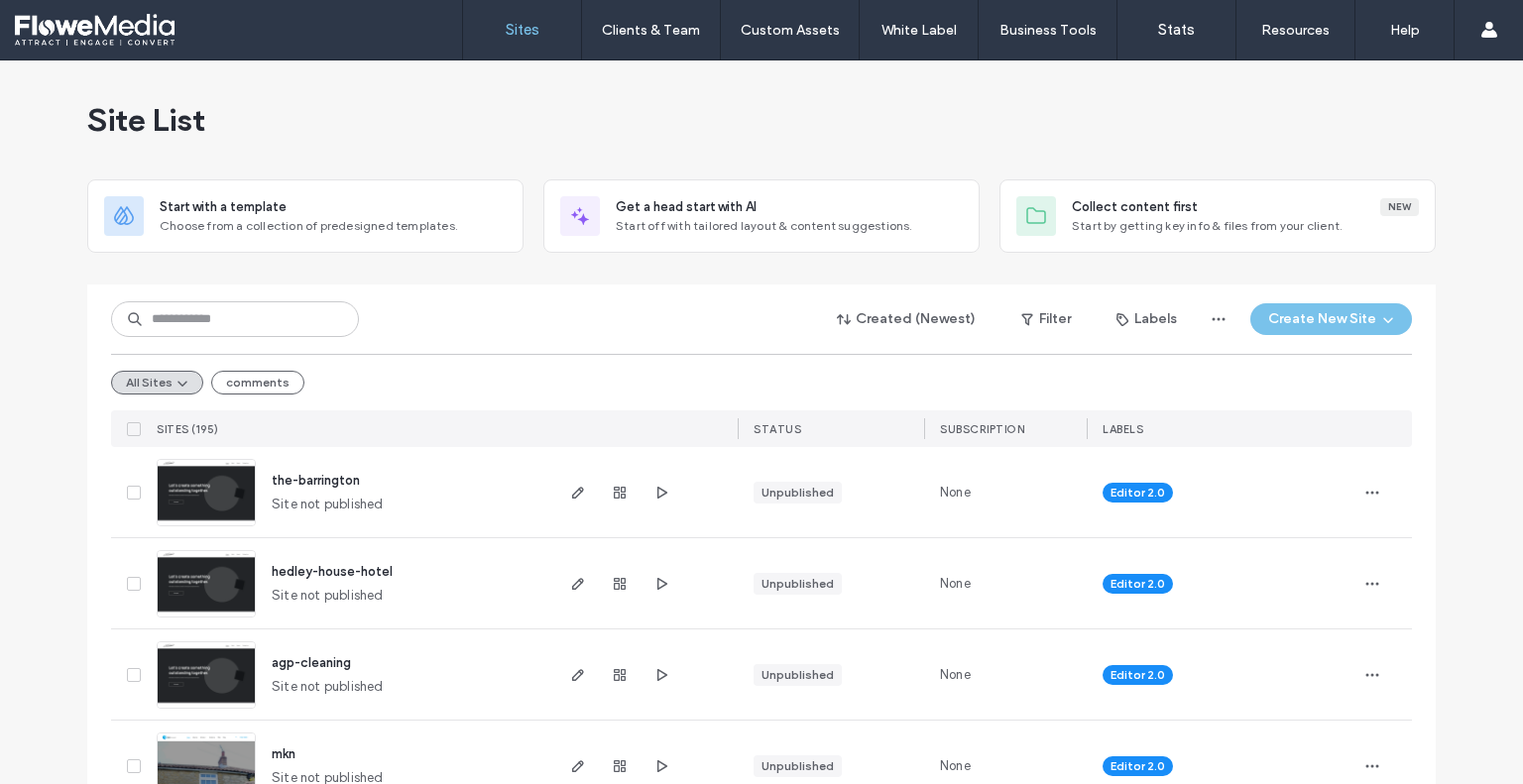 scroll, scrollTop: 0, scrollLeft: 0, axis: both 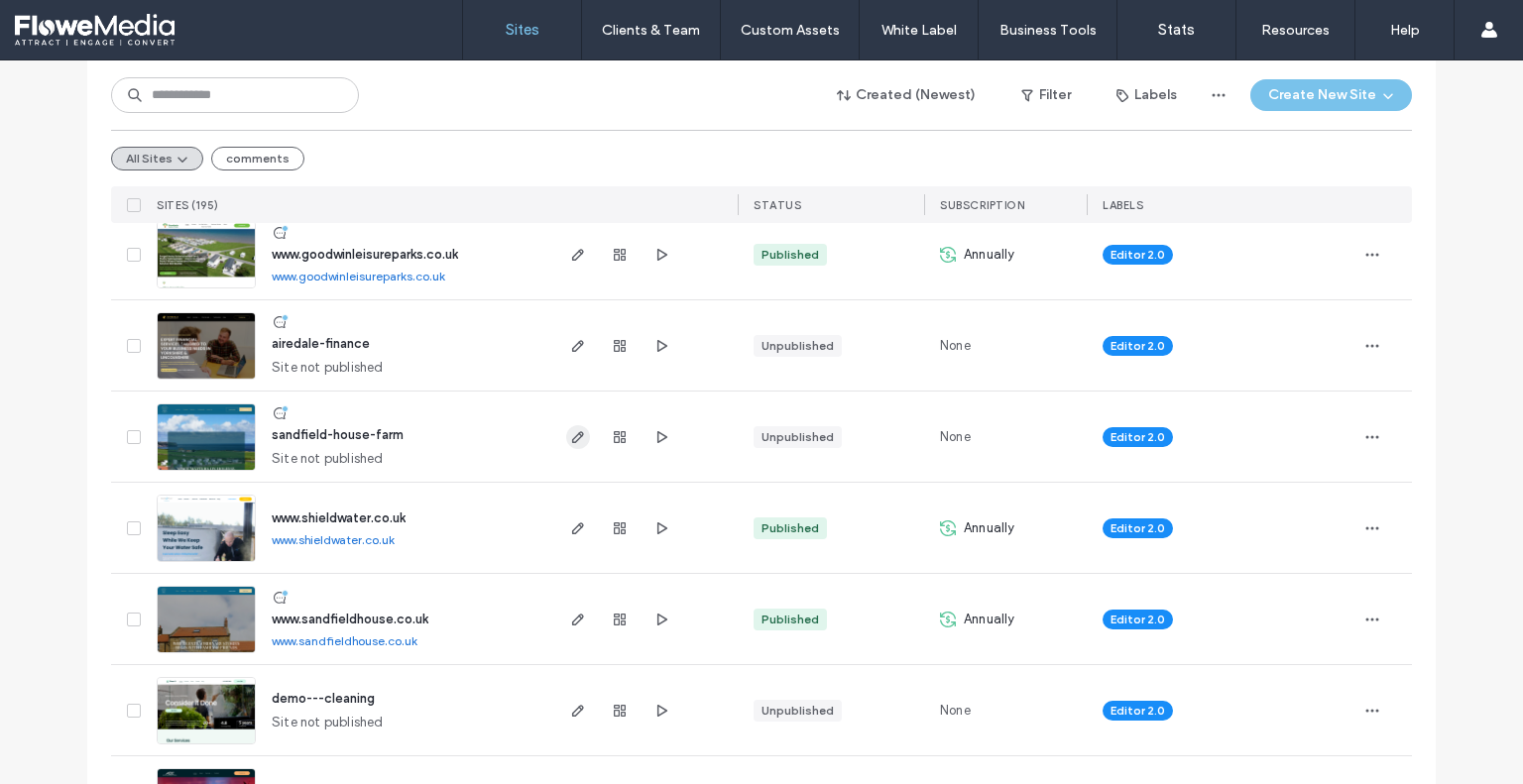 click 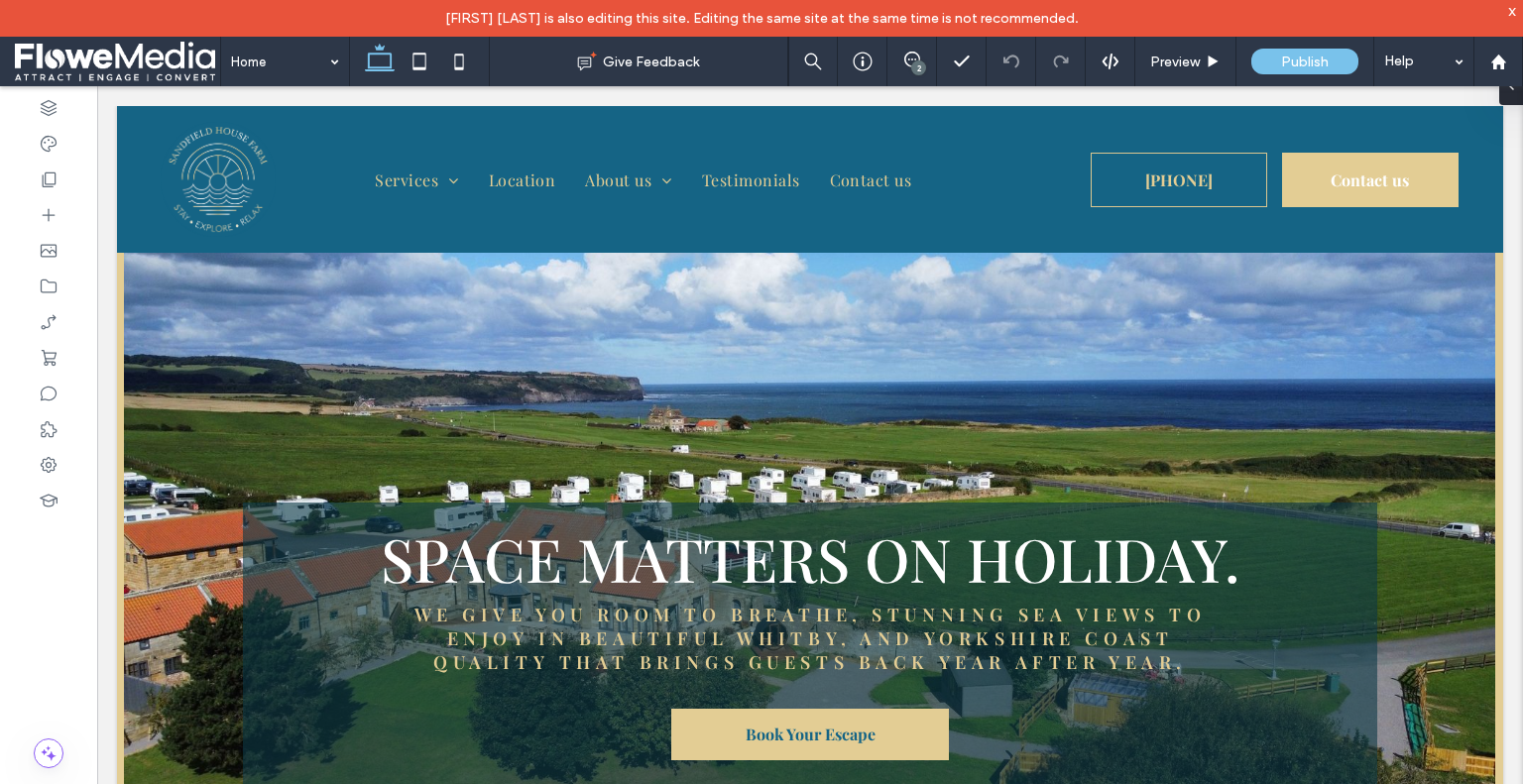 scroll, scrollTop: 0, scrollLeft: 0, axis: both 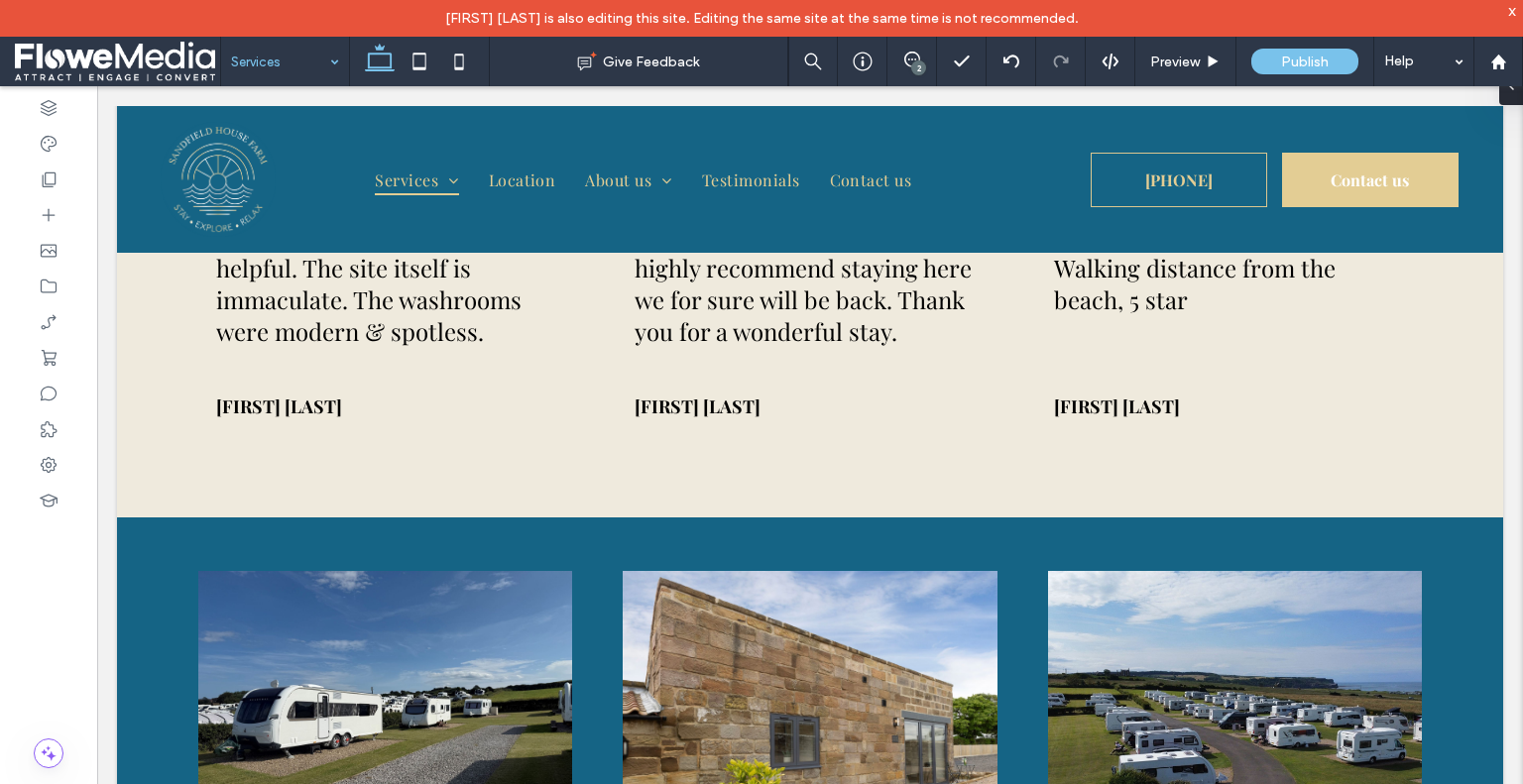 click at bounding box center (280, 61) 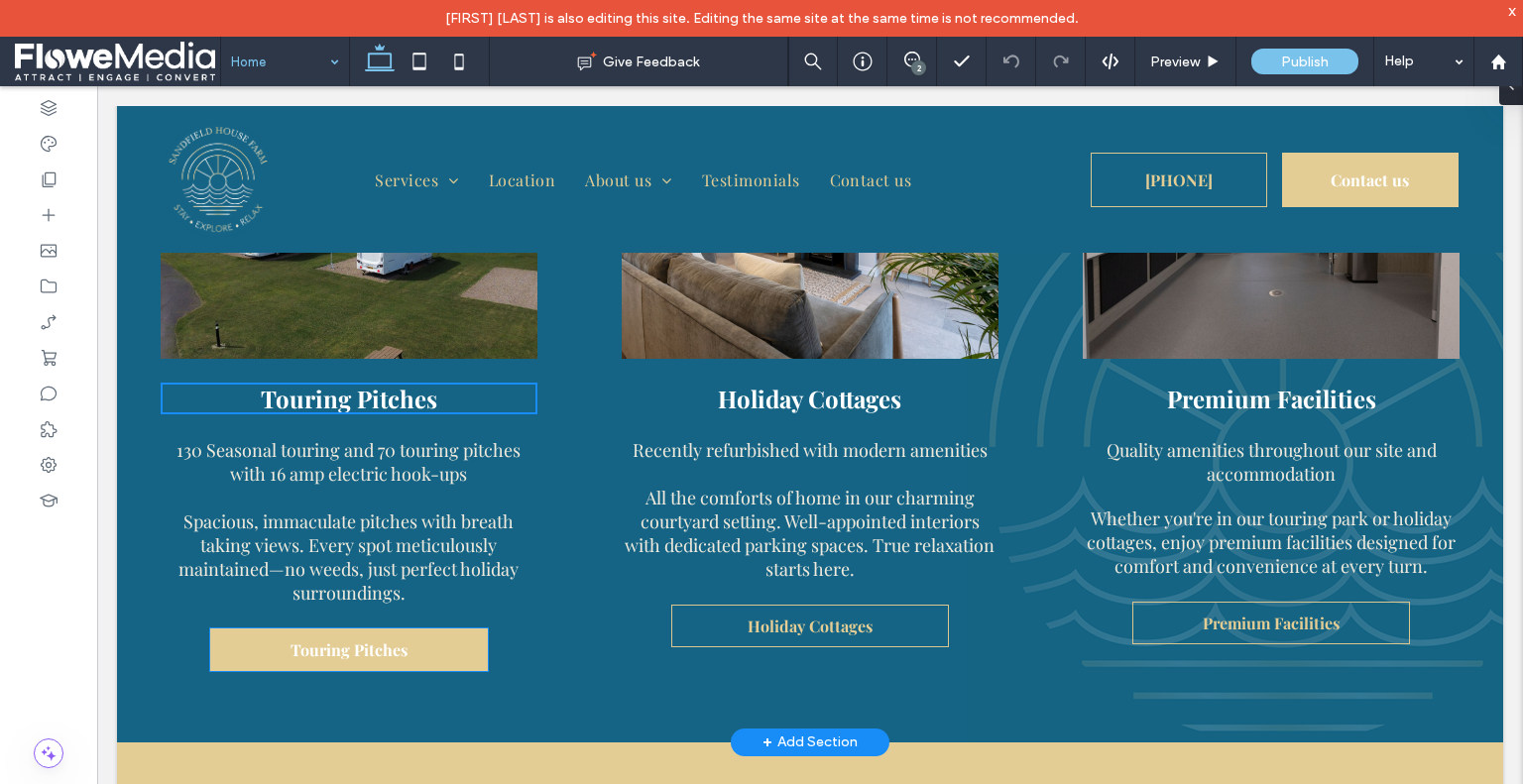 scroll, scrollTop: 6123, scrollLeft: 0, axis: vertical 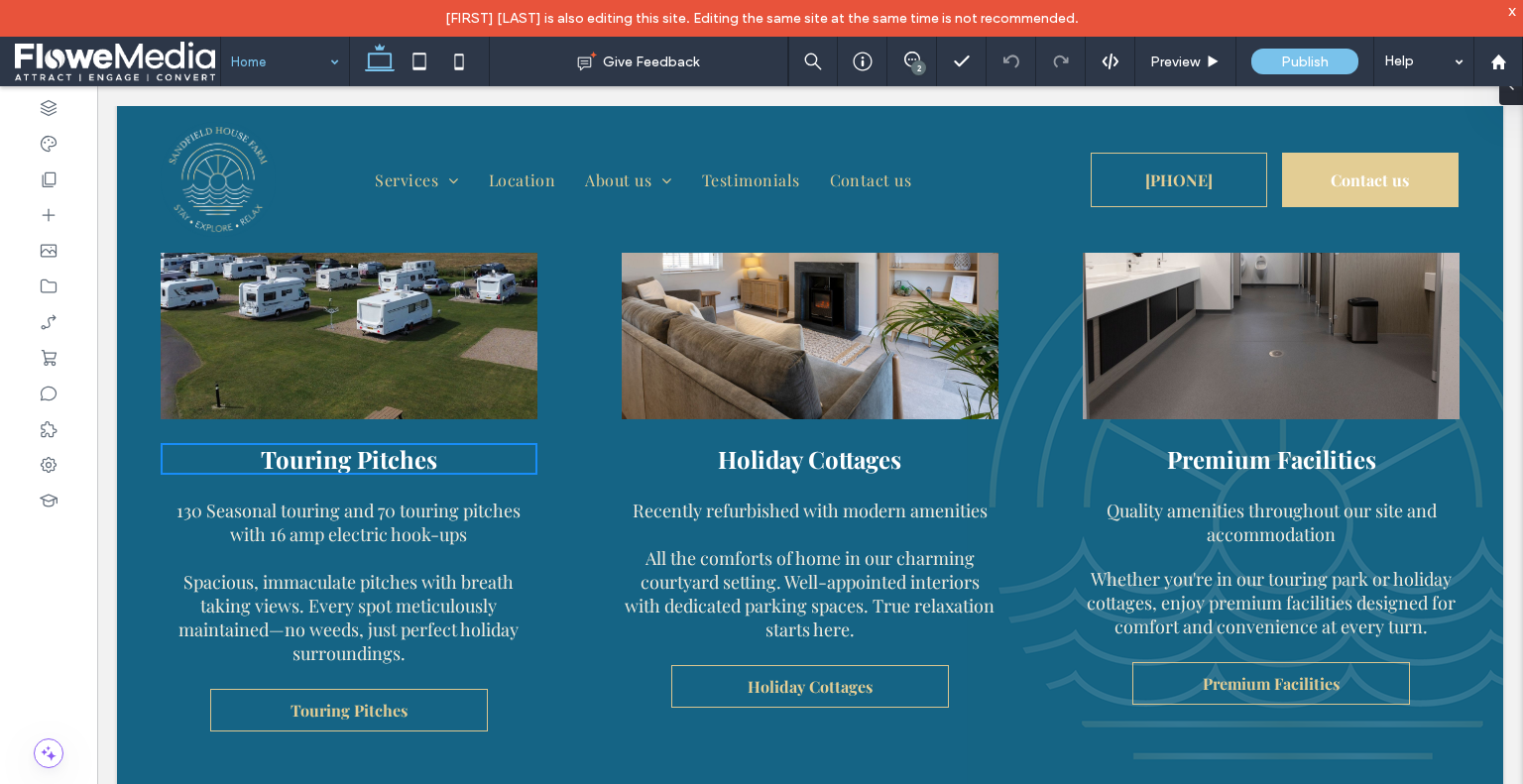 click at bounding box center [280, 61] 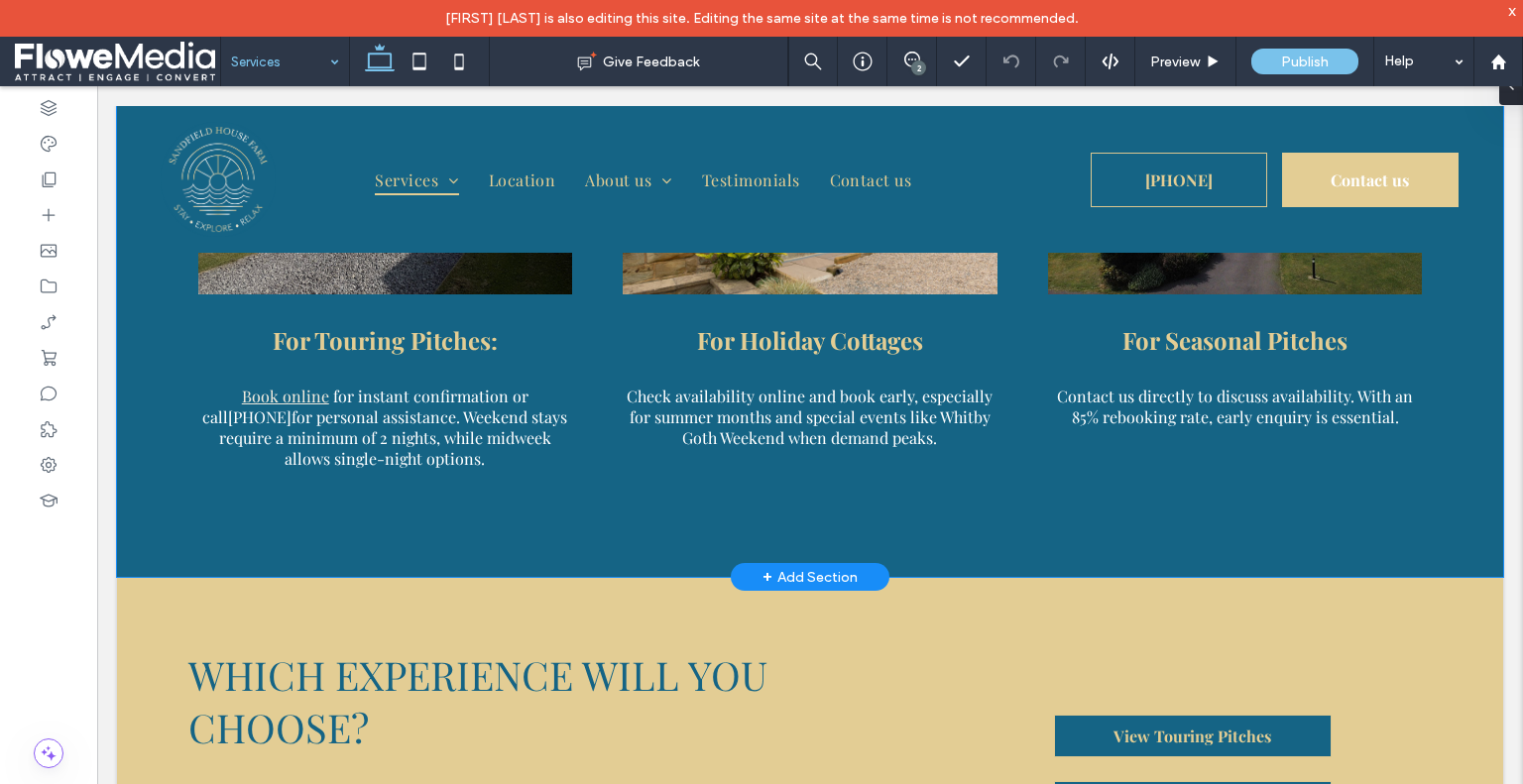 scroll, scrollTop: 6046, scrollLeft: 0, axis: vertical 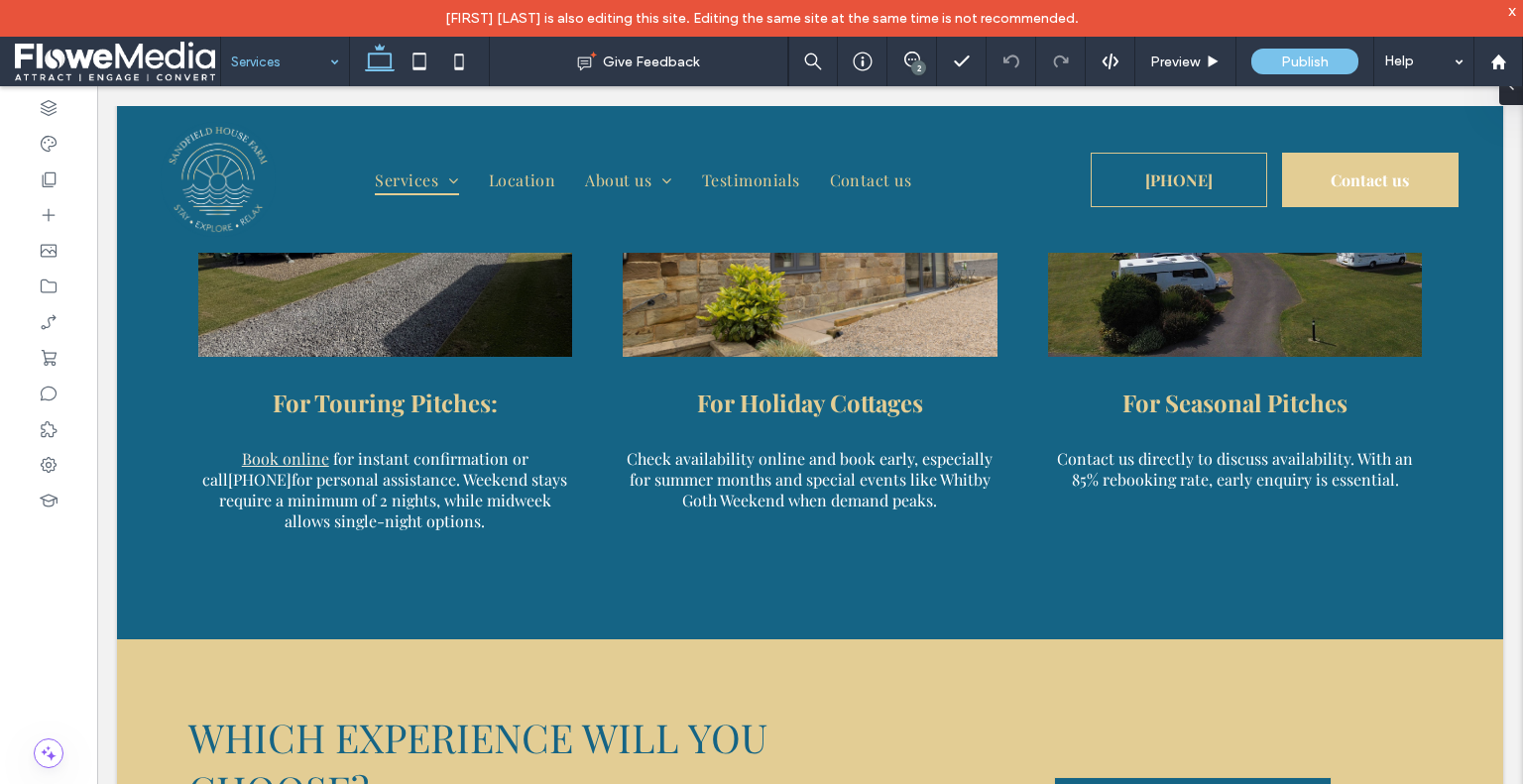 click at bounding box center [280, 61] 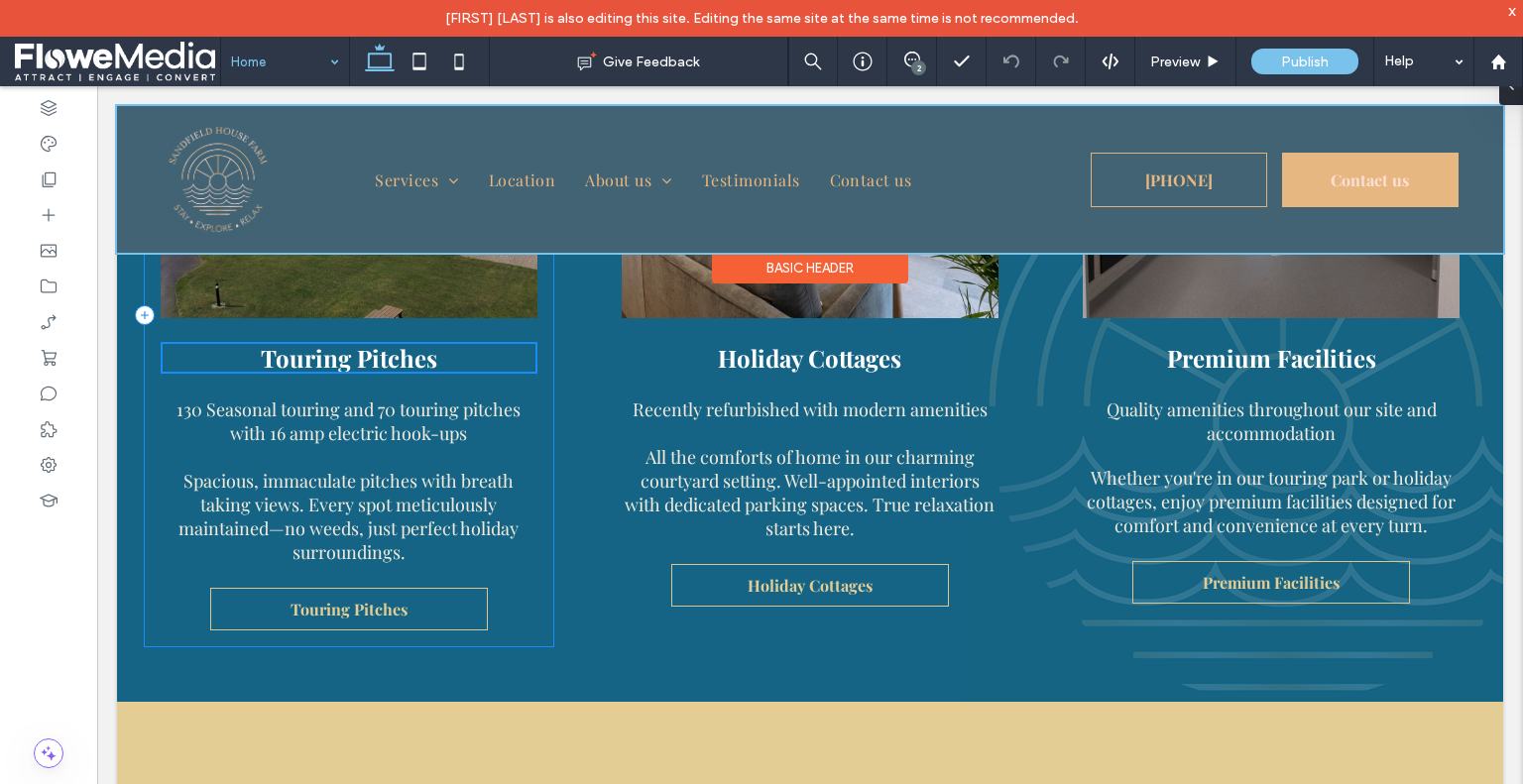 scroll, scrollTop: 6125, scrollLeft: 0, axis: vertical 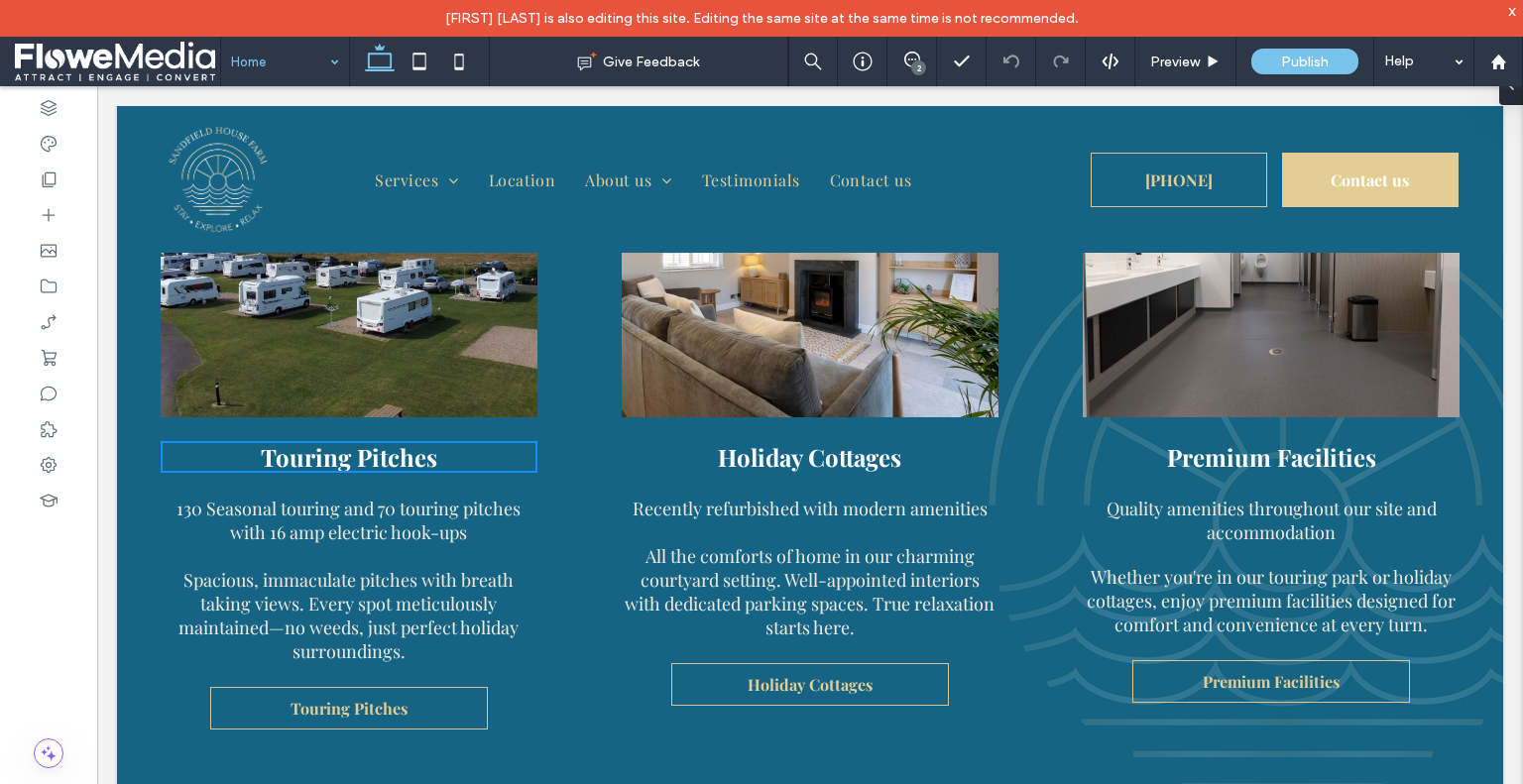 click at bounding box center (280, 61) 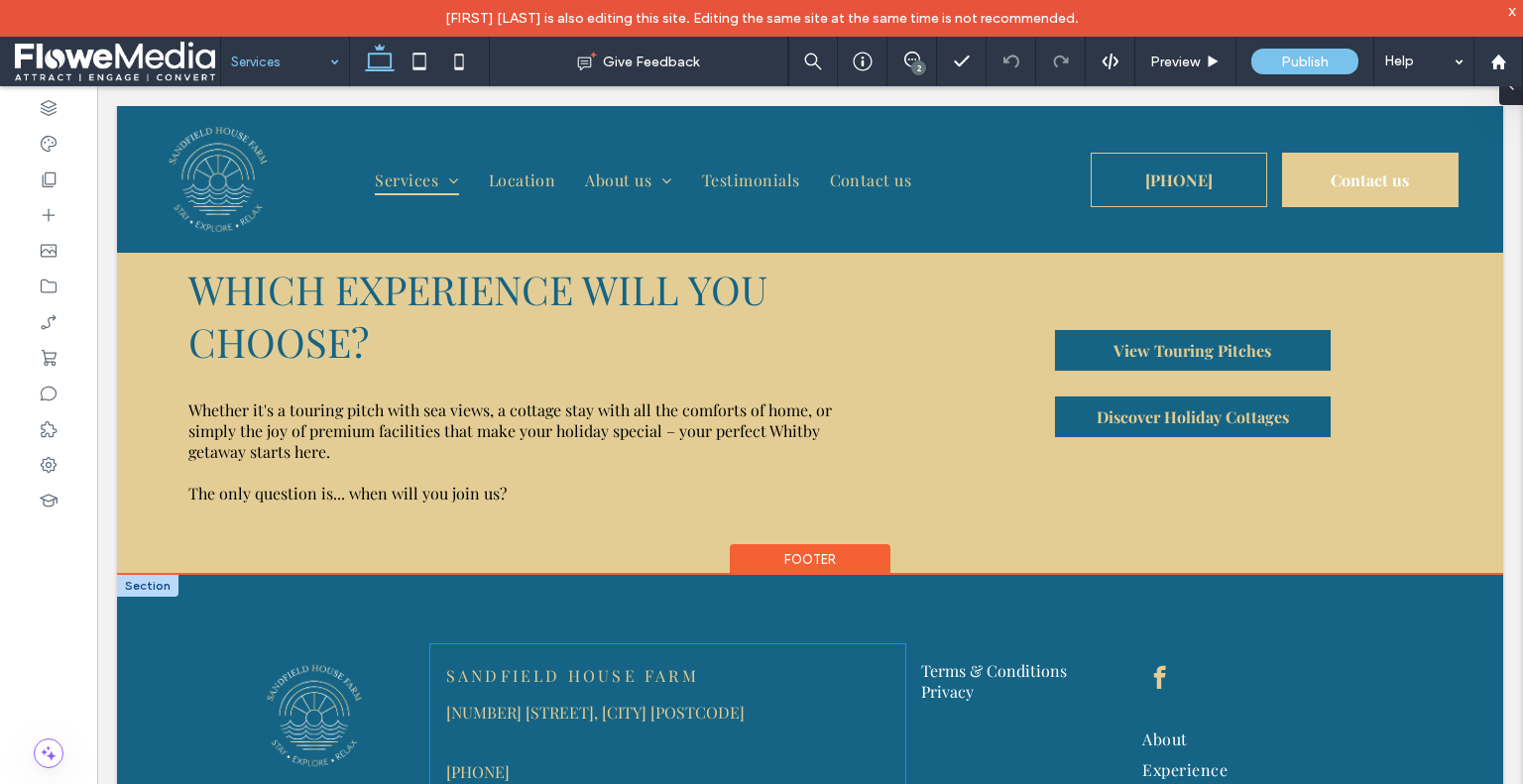 scroll, scrollTop: 6692, scrollLeft: 0, axis: vertical 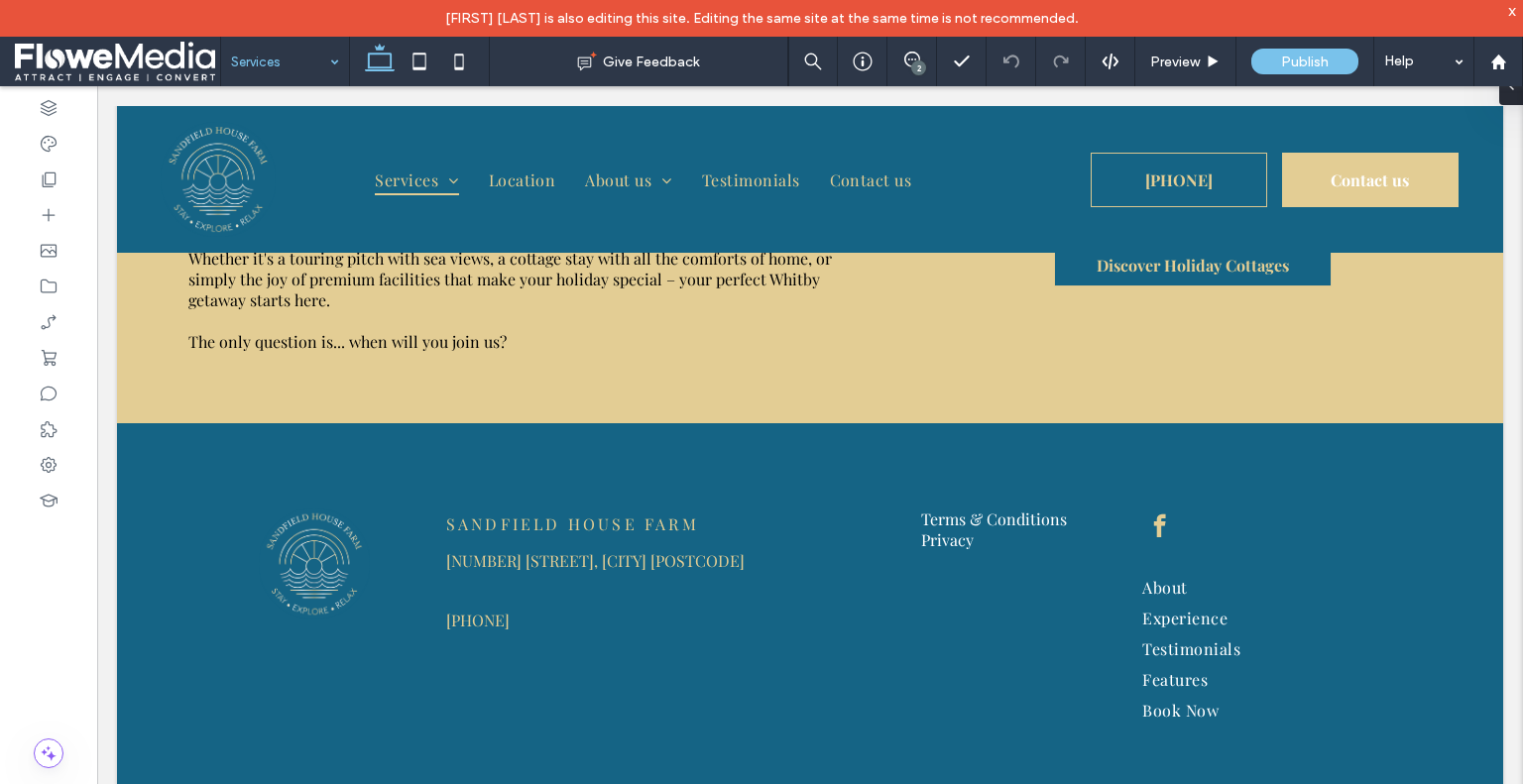 click at bounding box center [280, 61] 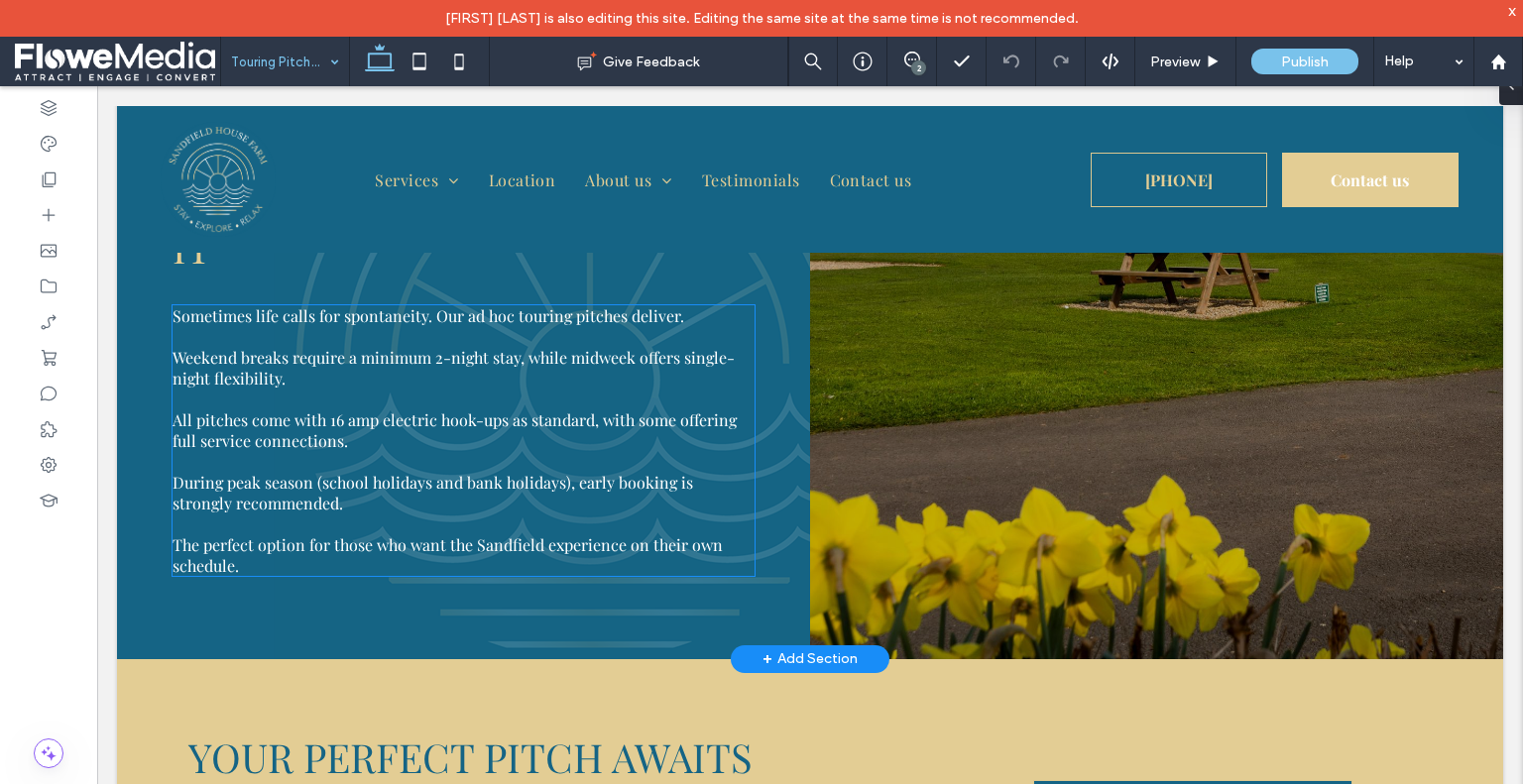 scroll, scrollTop: 7235, scrollLeft: 0, axis: vertical 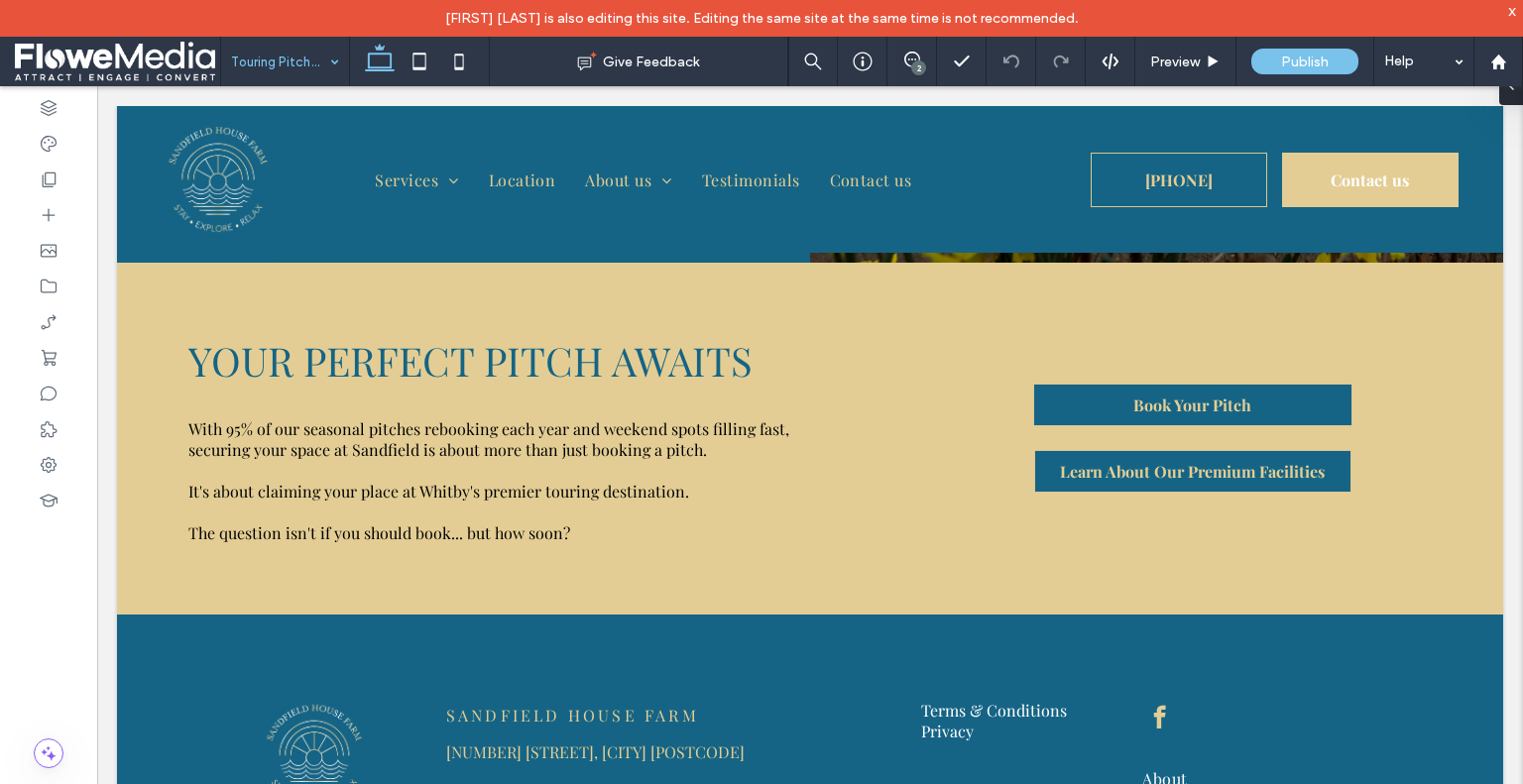 click at bounding box center [280, 61] 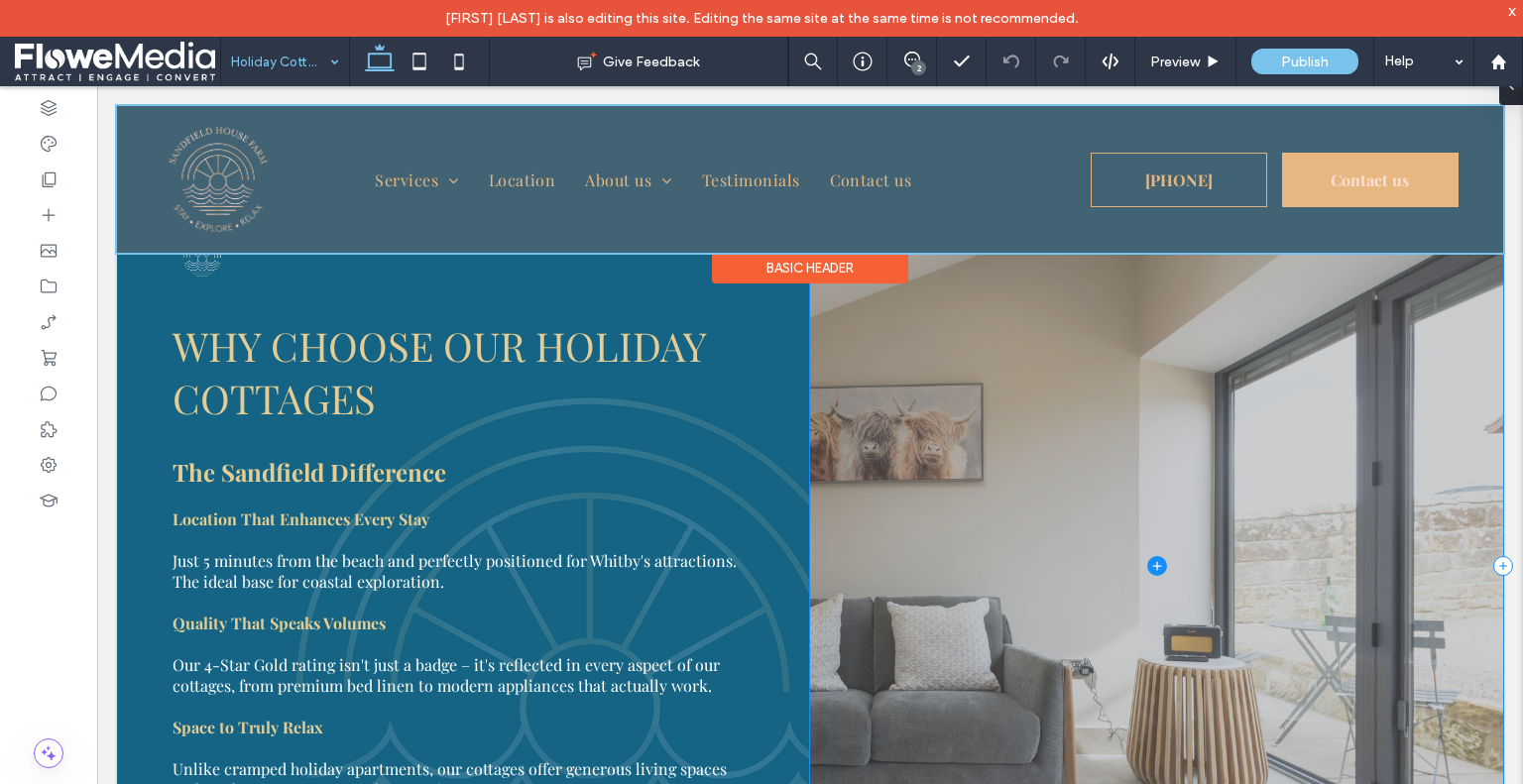scroll, scrollTop: 2280, scrollLeft: 0, axis: vertical 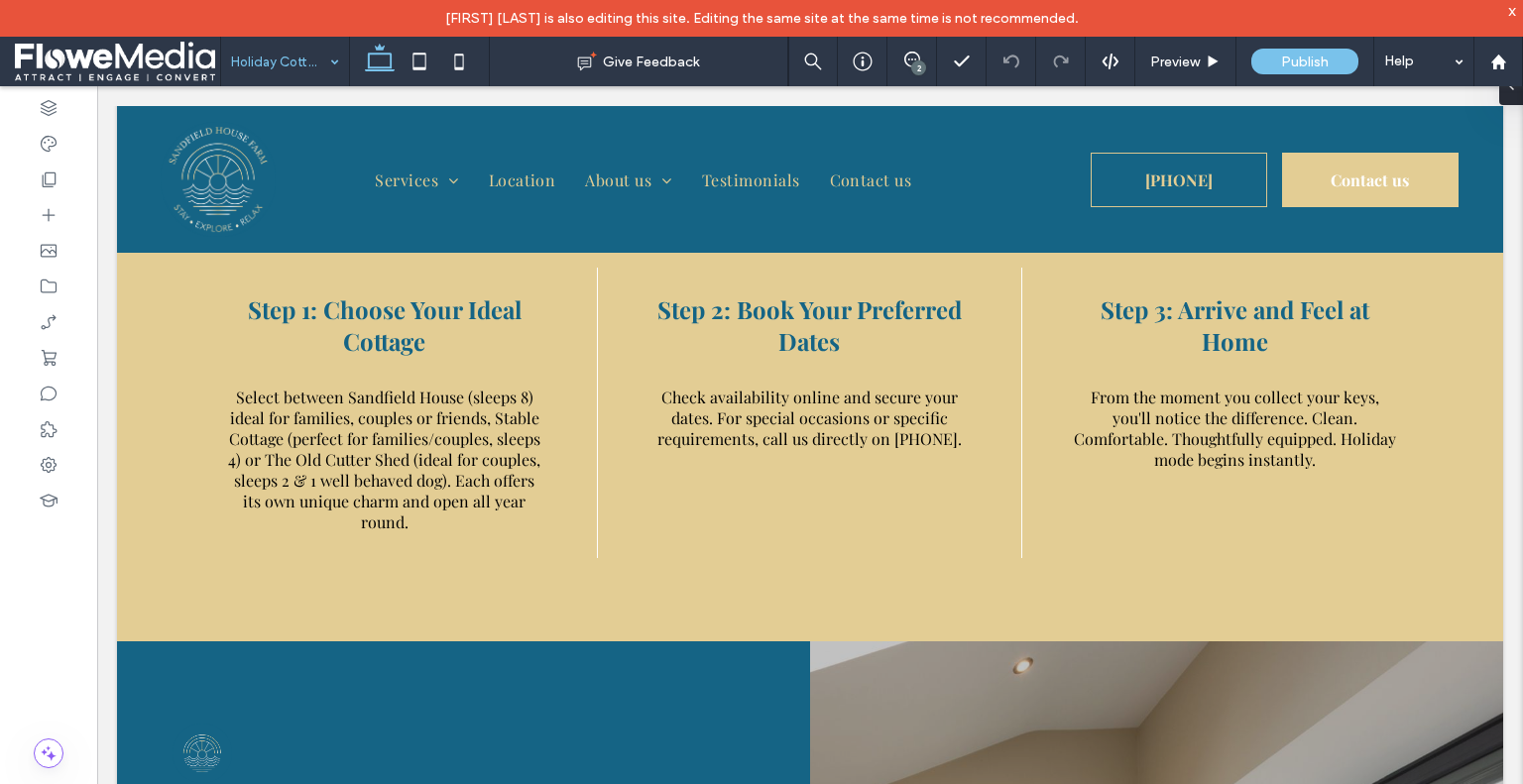 click at bounding box center [280, 61] 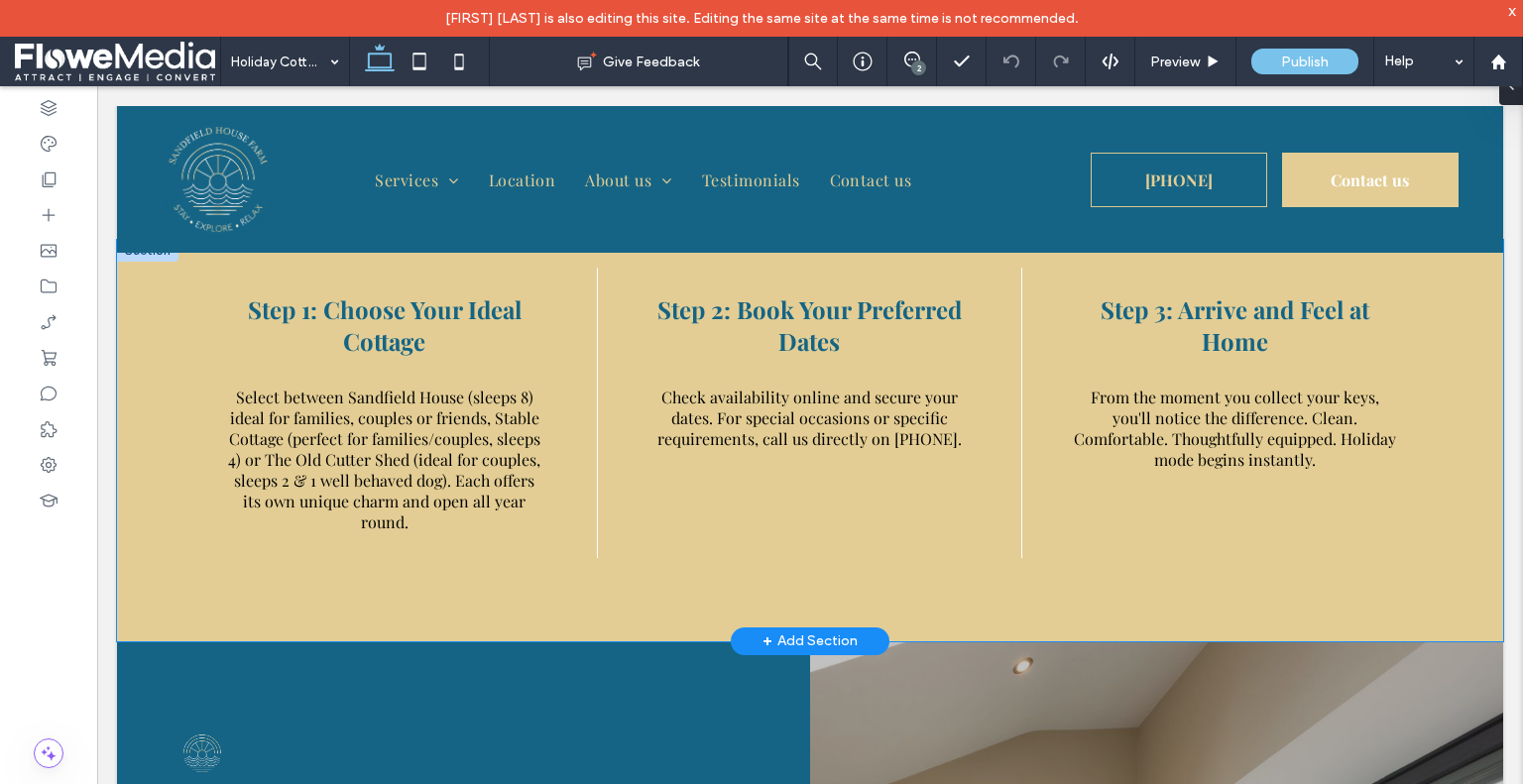 click on "Step 1: Choose Your Ideal Cottage
Select between Sandfield House (sleeps 8) ideal for families, couples or friends, Stable Cottage (perfect for families/couples, sleeps 4) or The Old Cutter Shed (ideal for couples, sleeps 2 & 1 well behaved dog). Each offers its own unique charm and open all year round.
Step 2: Book Your Preferred Dates
Check availability online and secure your dates. For special occasions or specific requirements, call us directly on 01947 602660.
Step 3: Arrive and Feel at Home
From the moment you collect your keys, you'll notice the difference. Clean. Comfortable. Thoughtfully equipped. Holiday mode begins instantly." at bounding box center (810, 440) 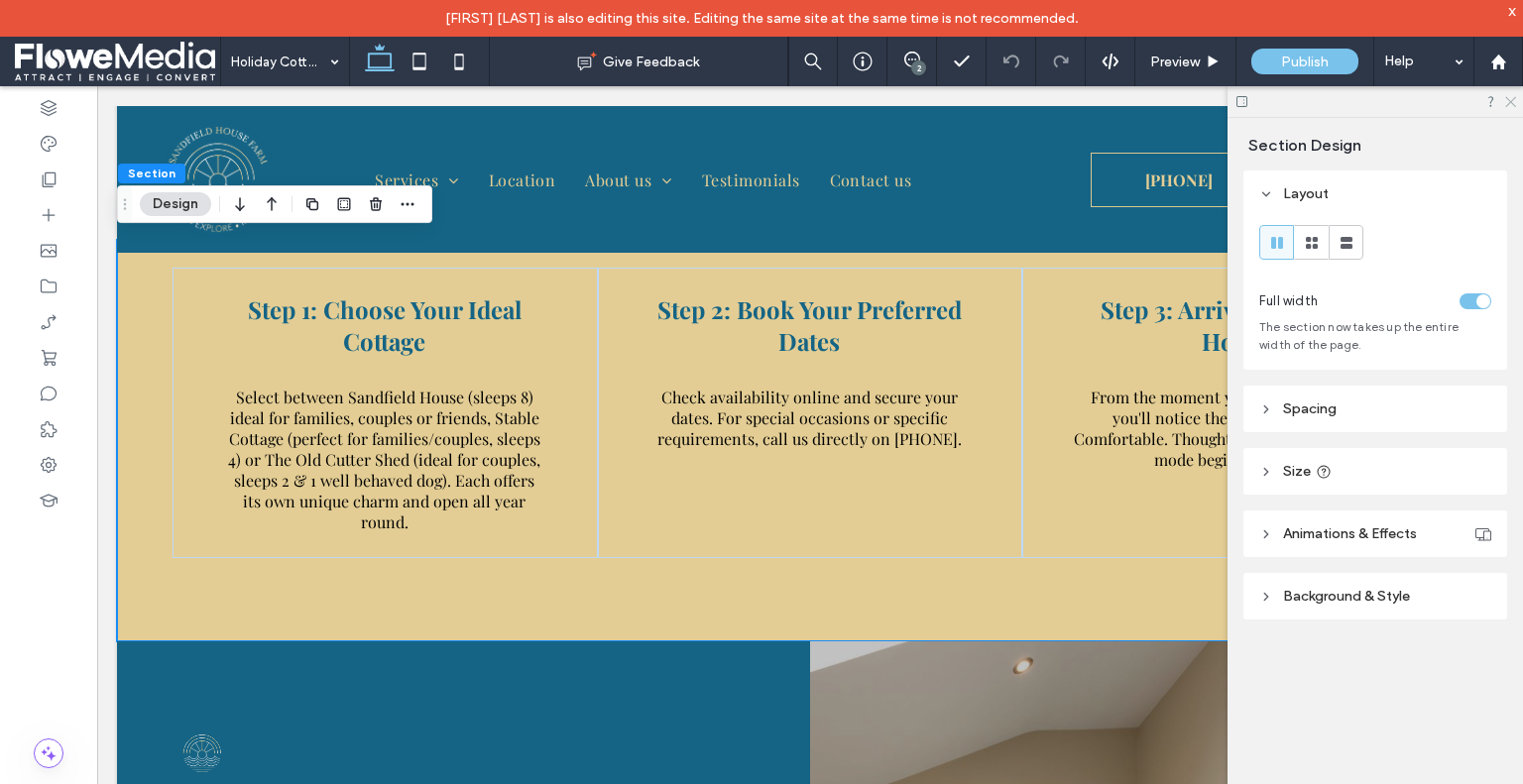 click 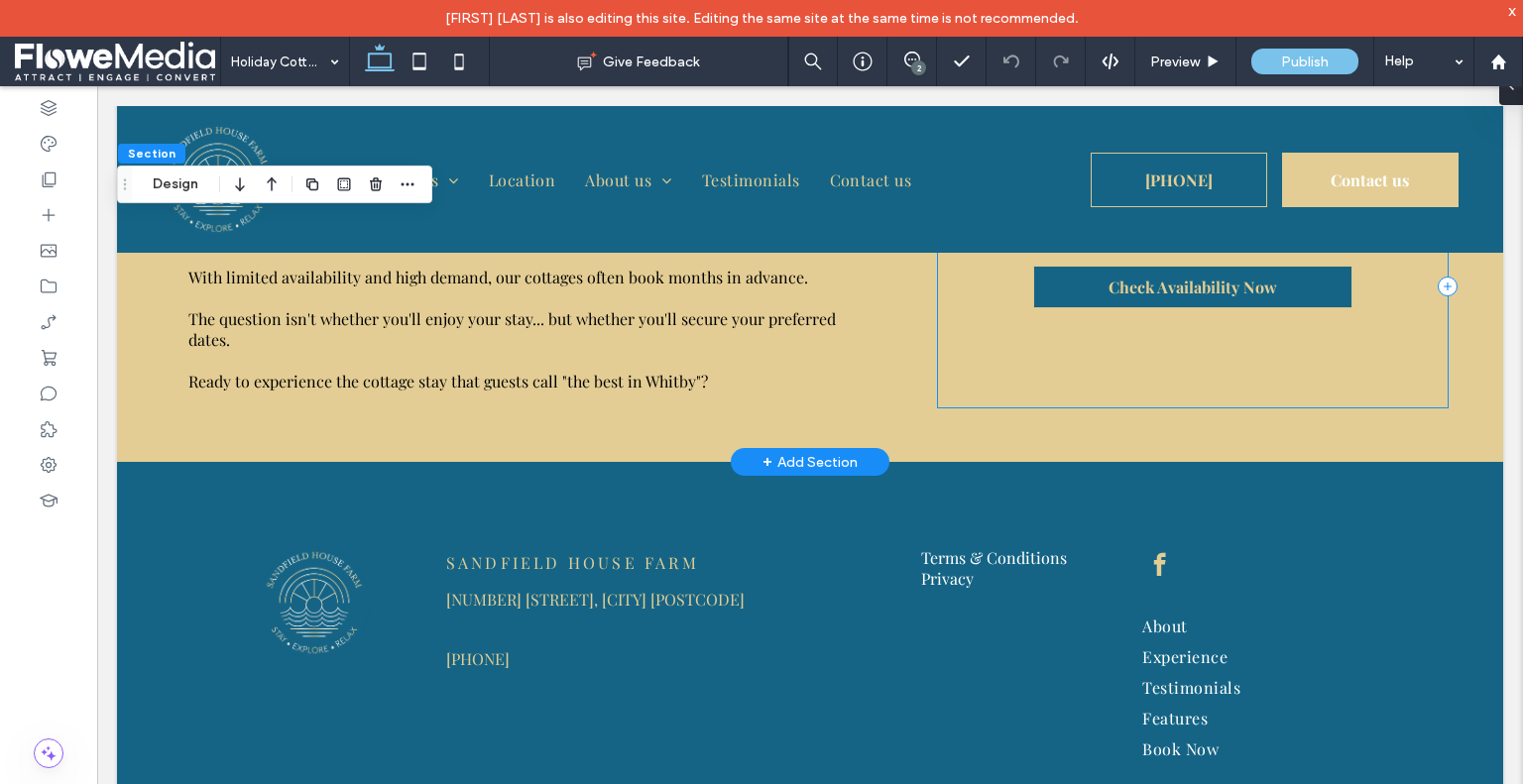 scroll, scrollTop: 8828, scrollLeft: 0, axis: vertical 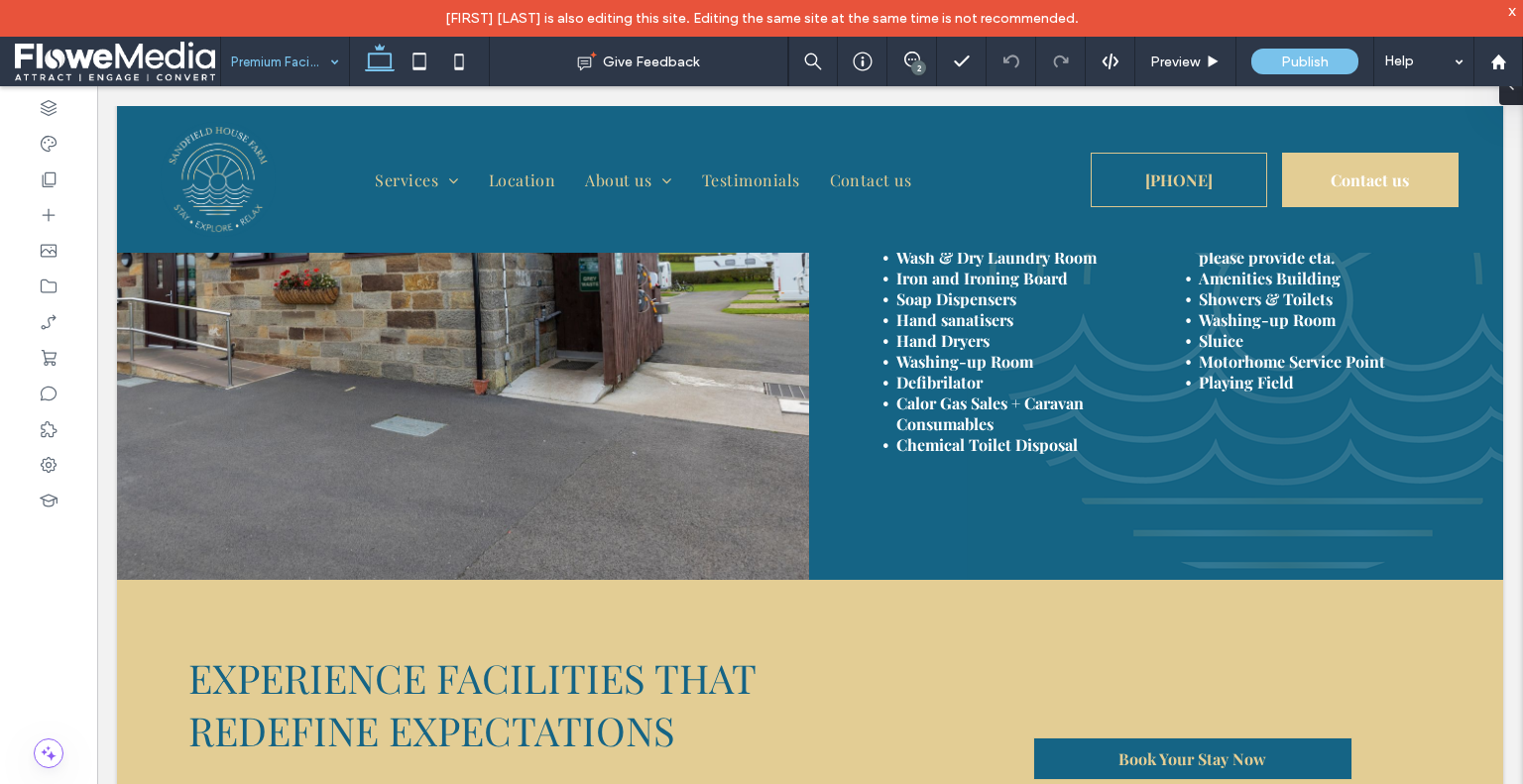 click at bounding box center [280, 61] 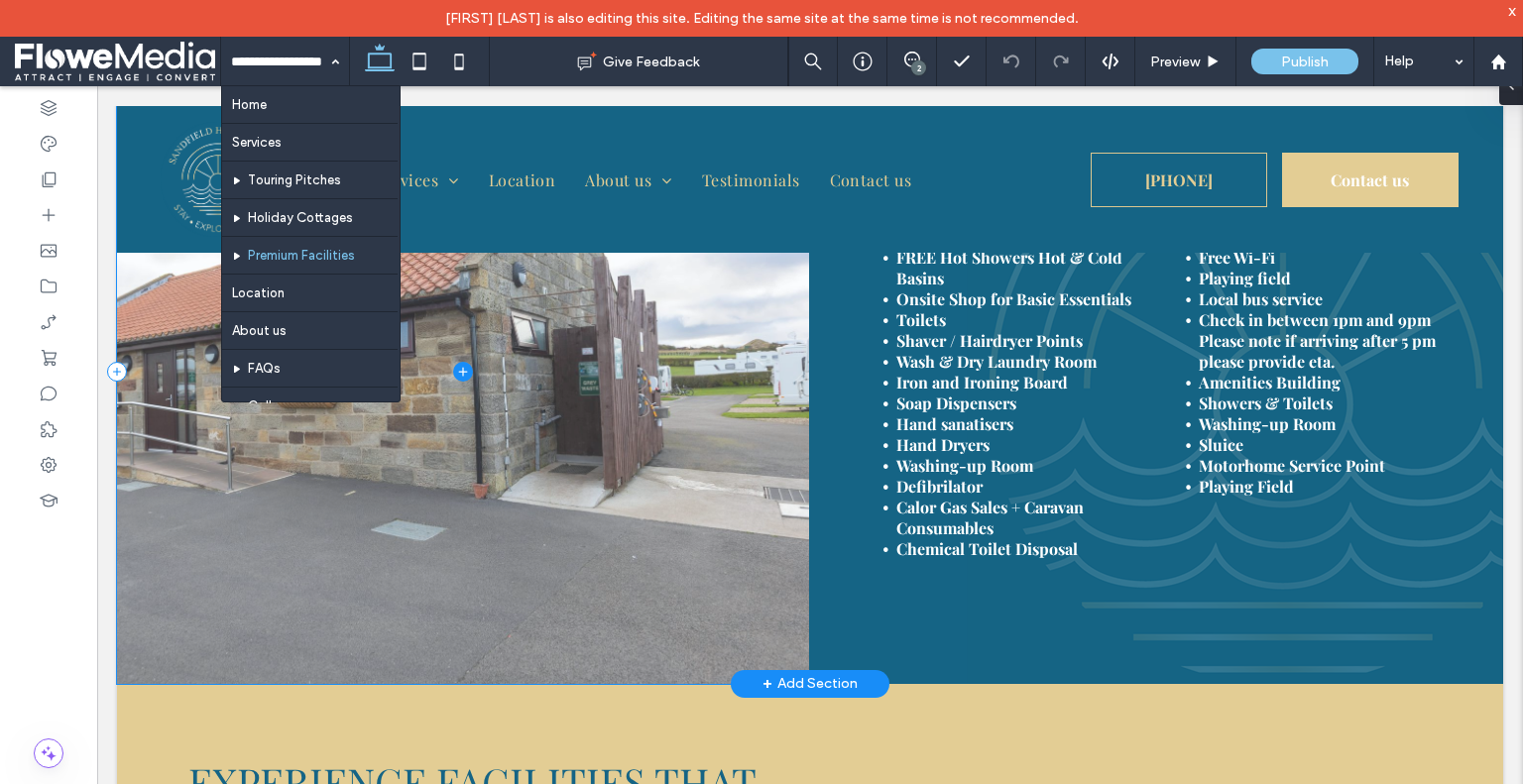 scroll, scrollTop: 7335, scrollLeft: 0, axis: vertical 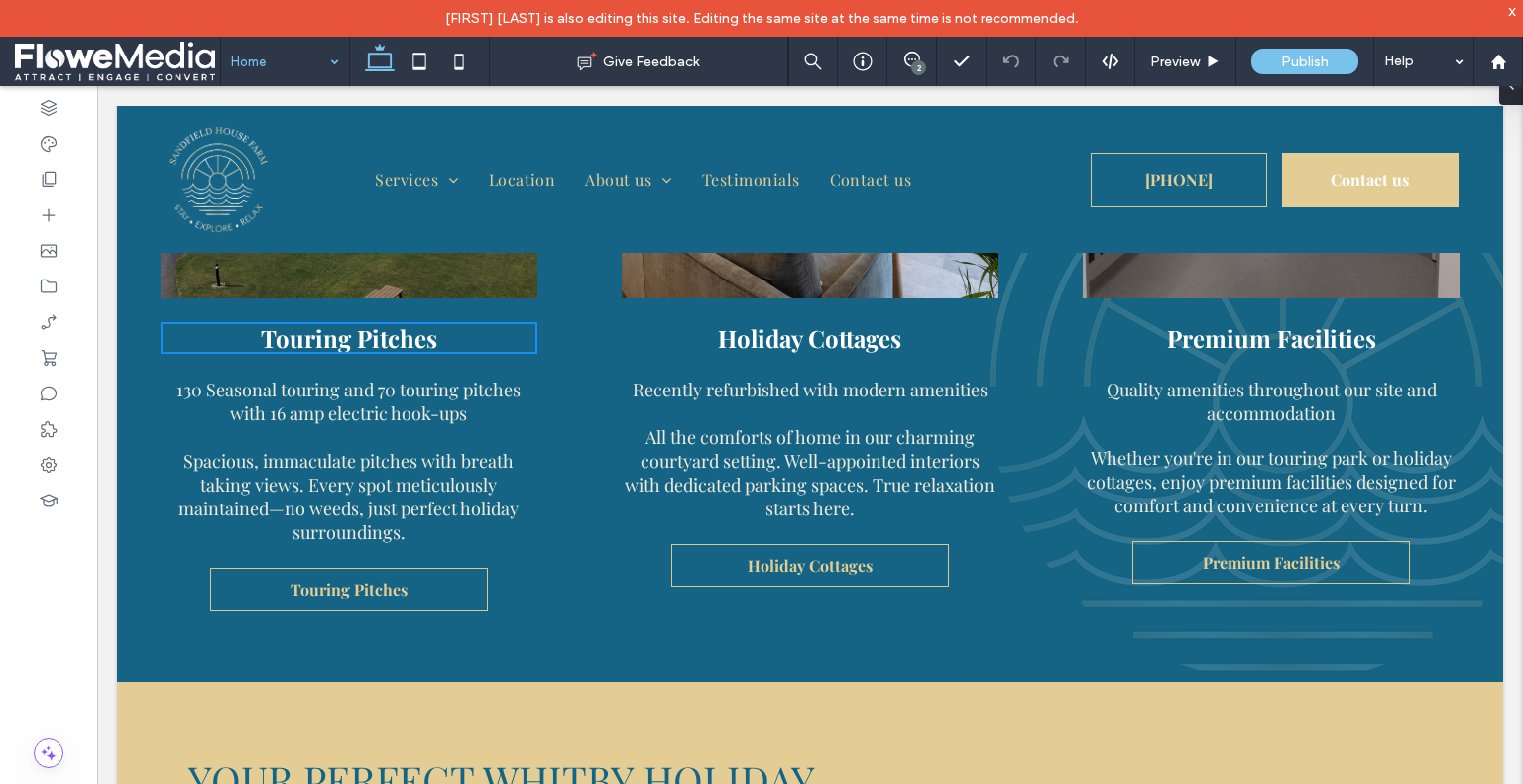 click at bounding box center (280, 61) 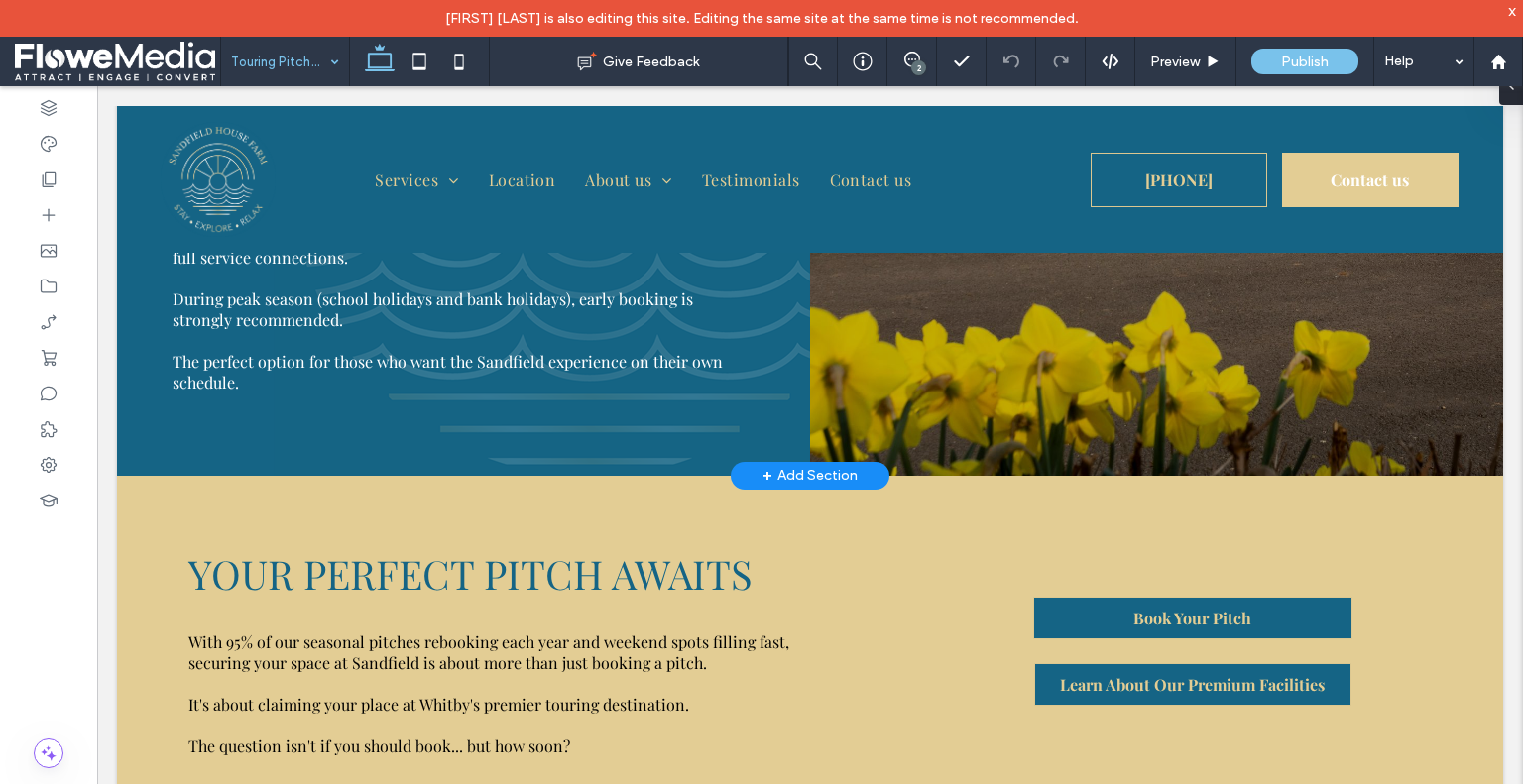 scroll, scrollTop: 7022, scrollLeft: 0, axis: vertical 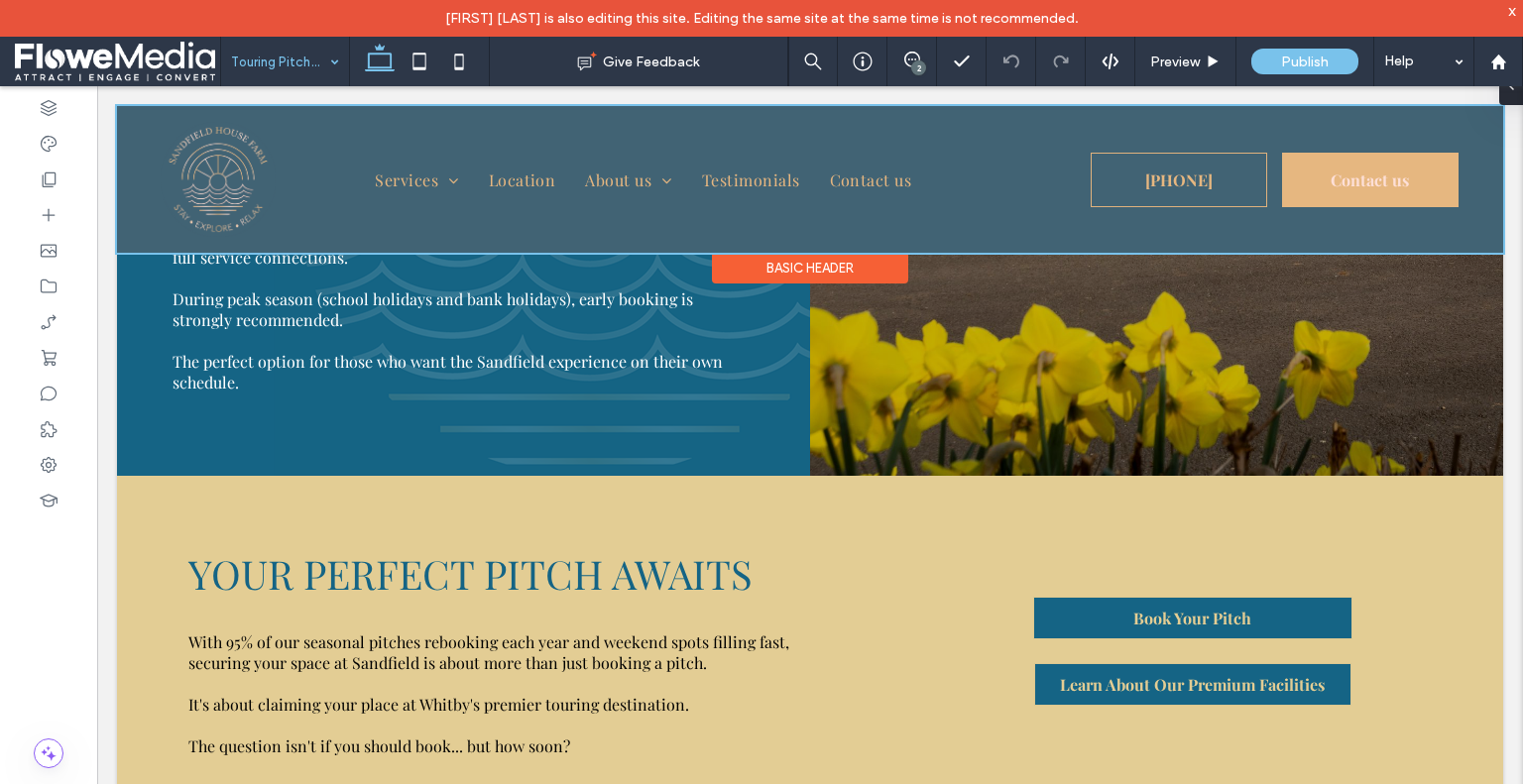 click at bounding box center [810, 179] 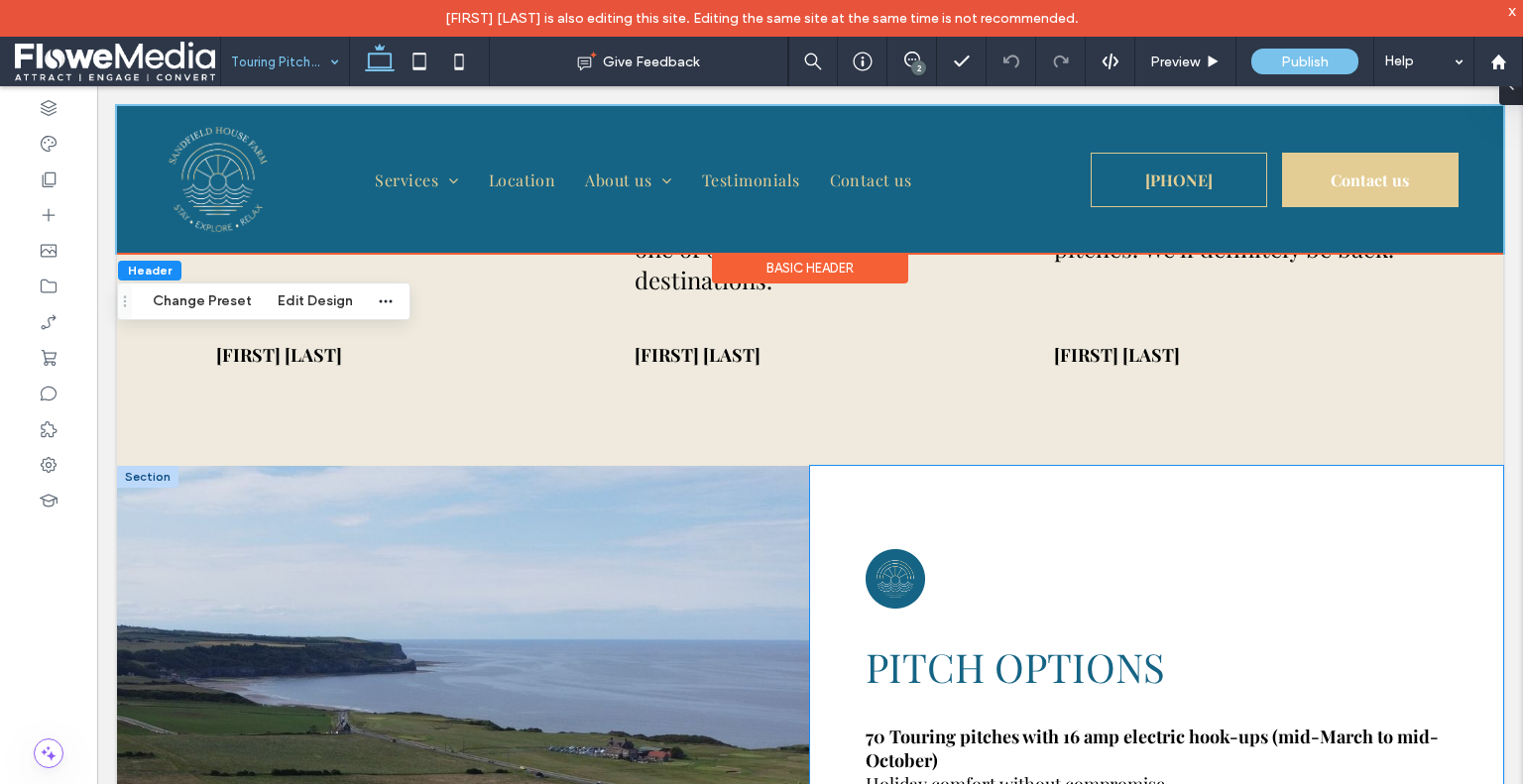 scroll, scrollTop: 4544, scrollLeft: 0, axis: vertical 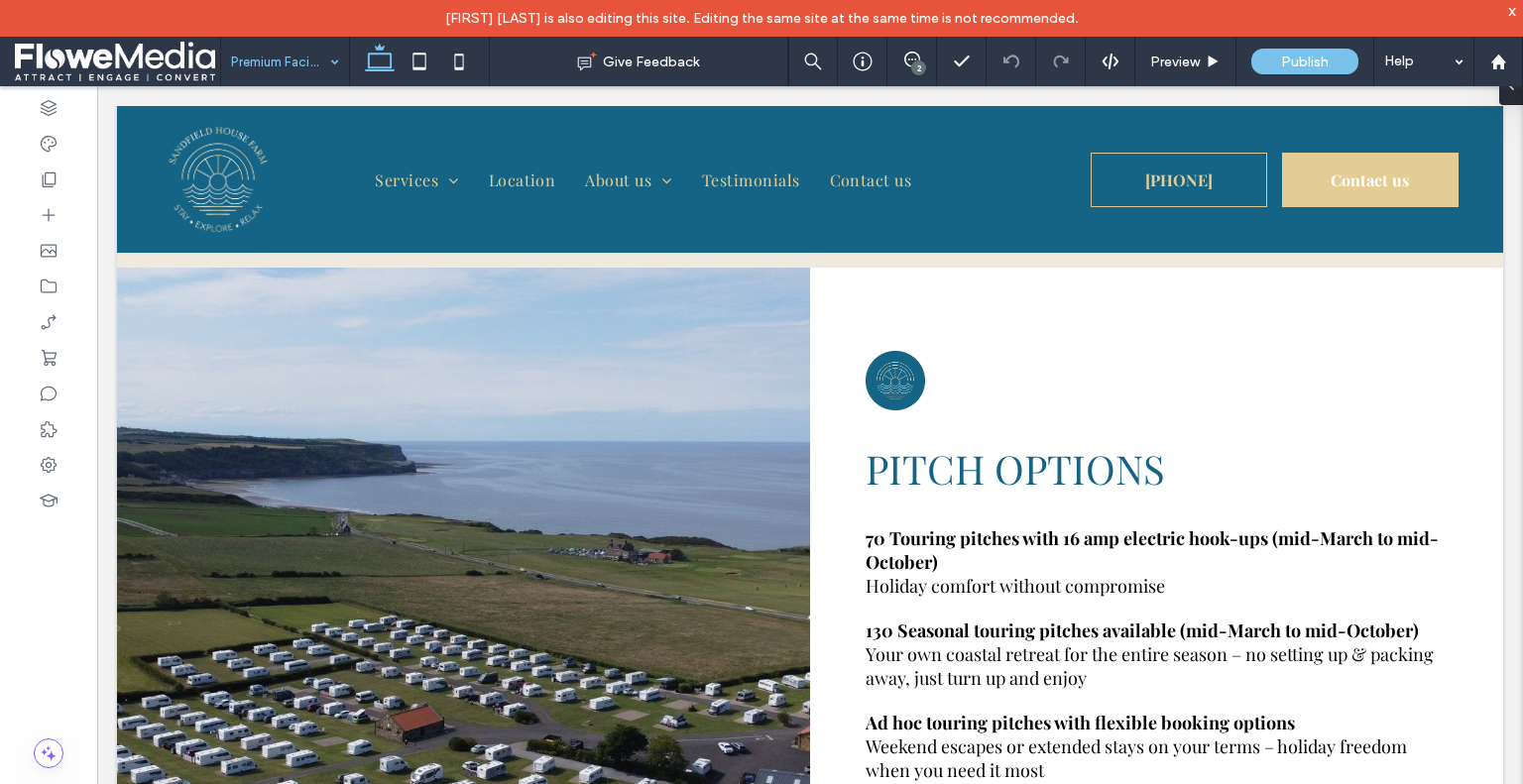 click at bounding box center (280, 61) 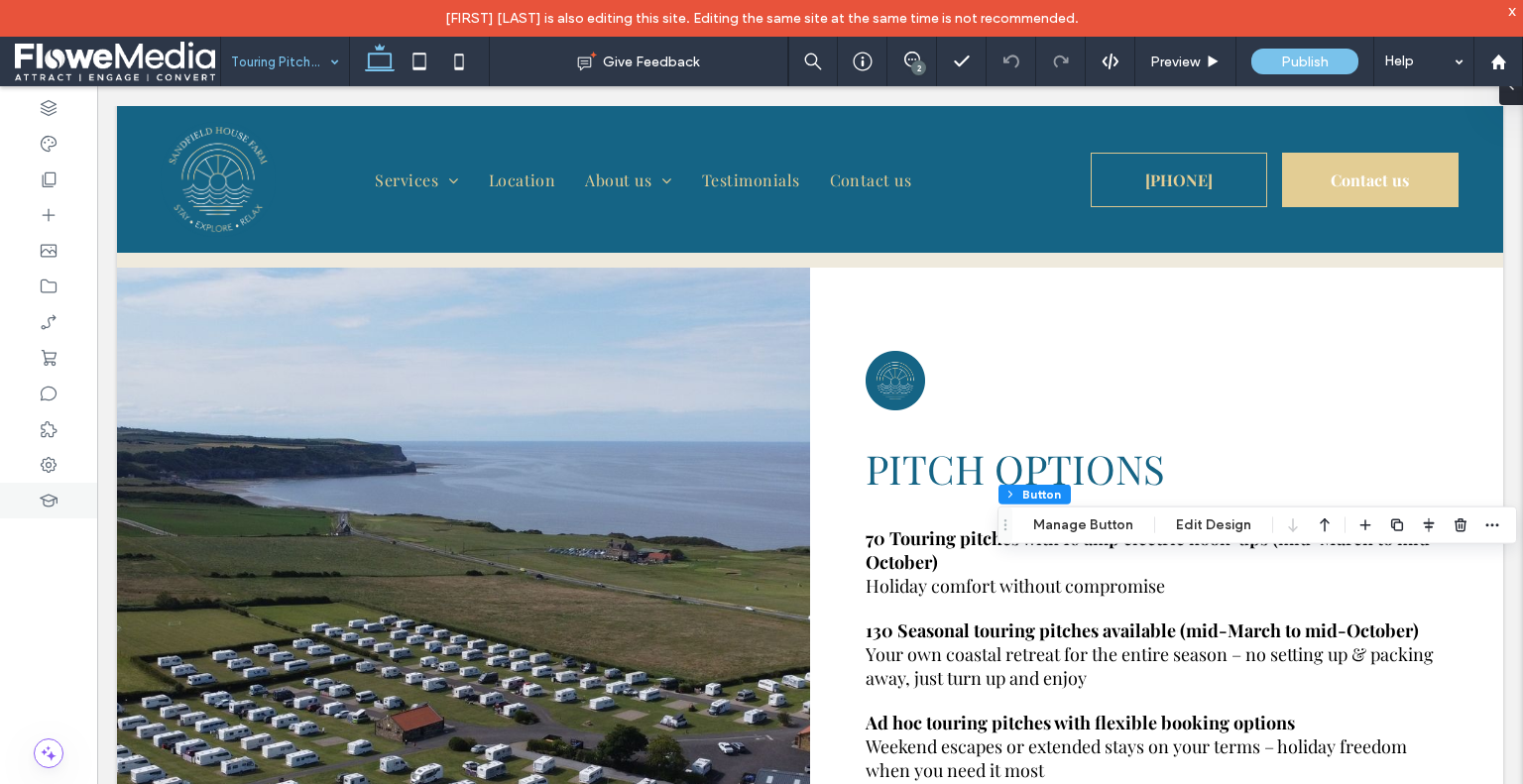 type on "**" 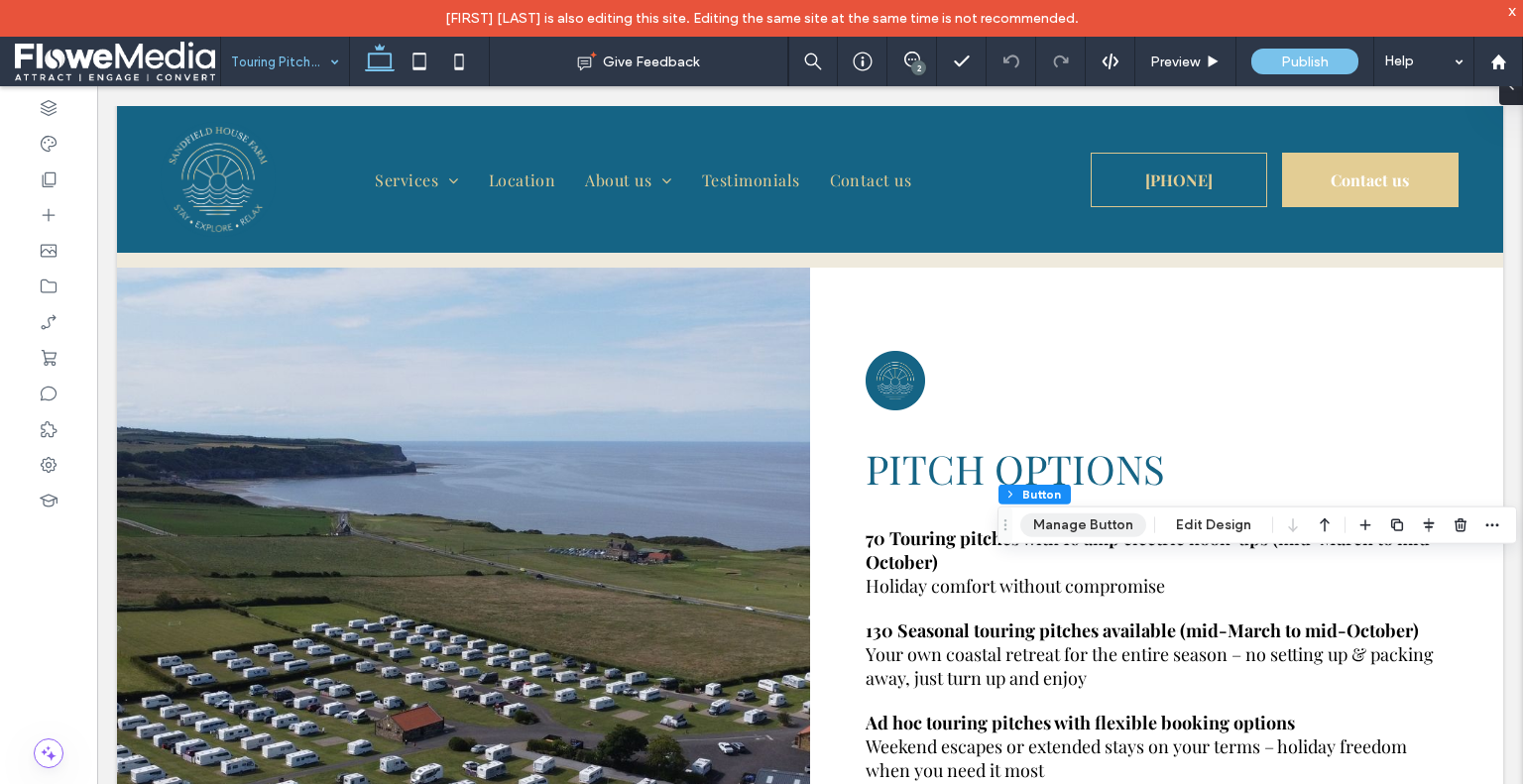 click on "Manage Button" at bounding box center [1083, 525] 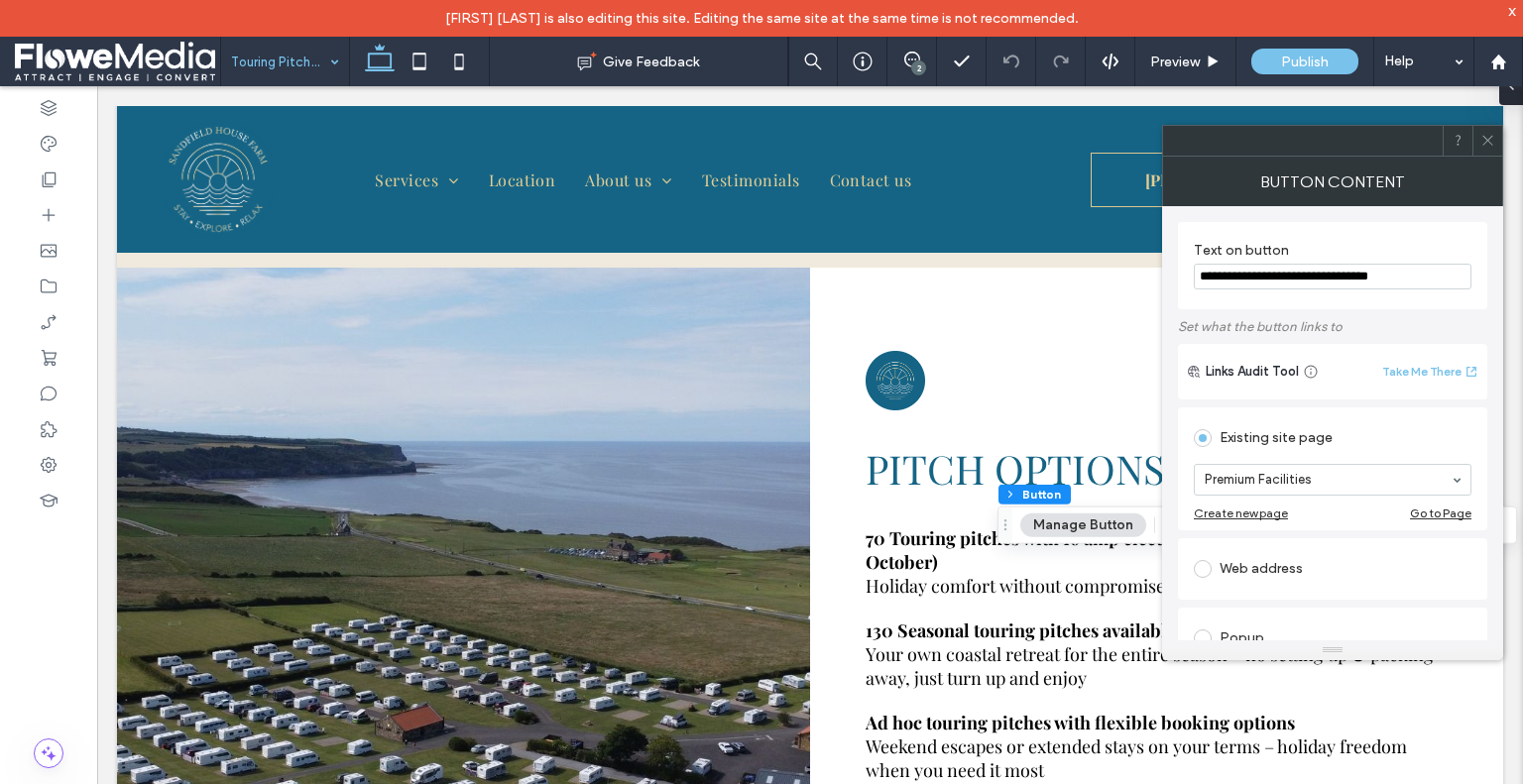 click at bounding box center (1487, 141) 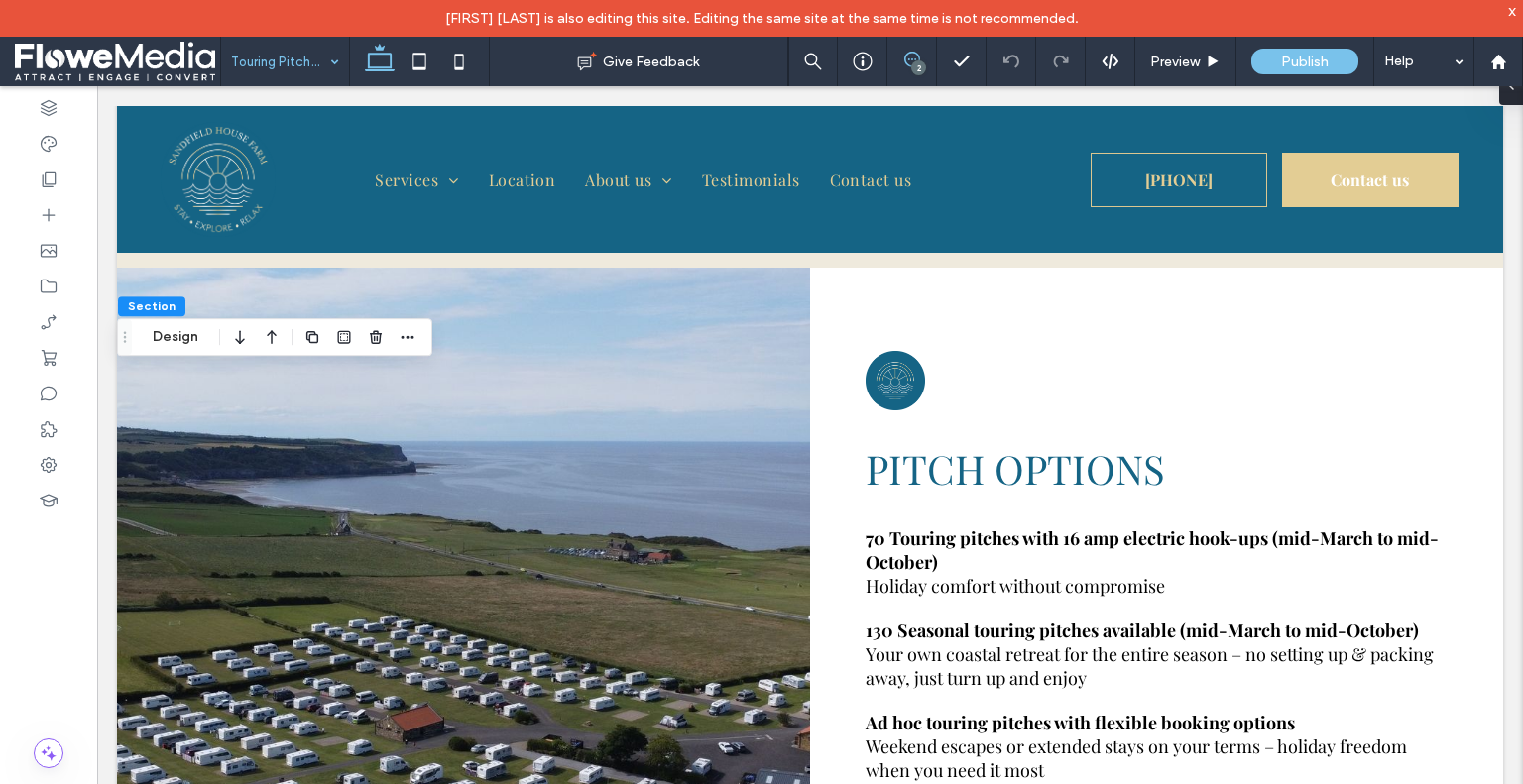 click 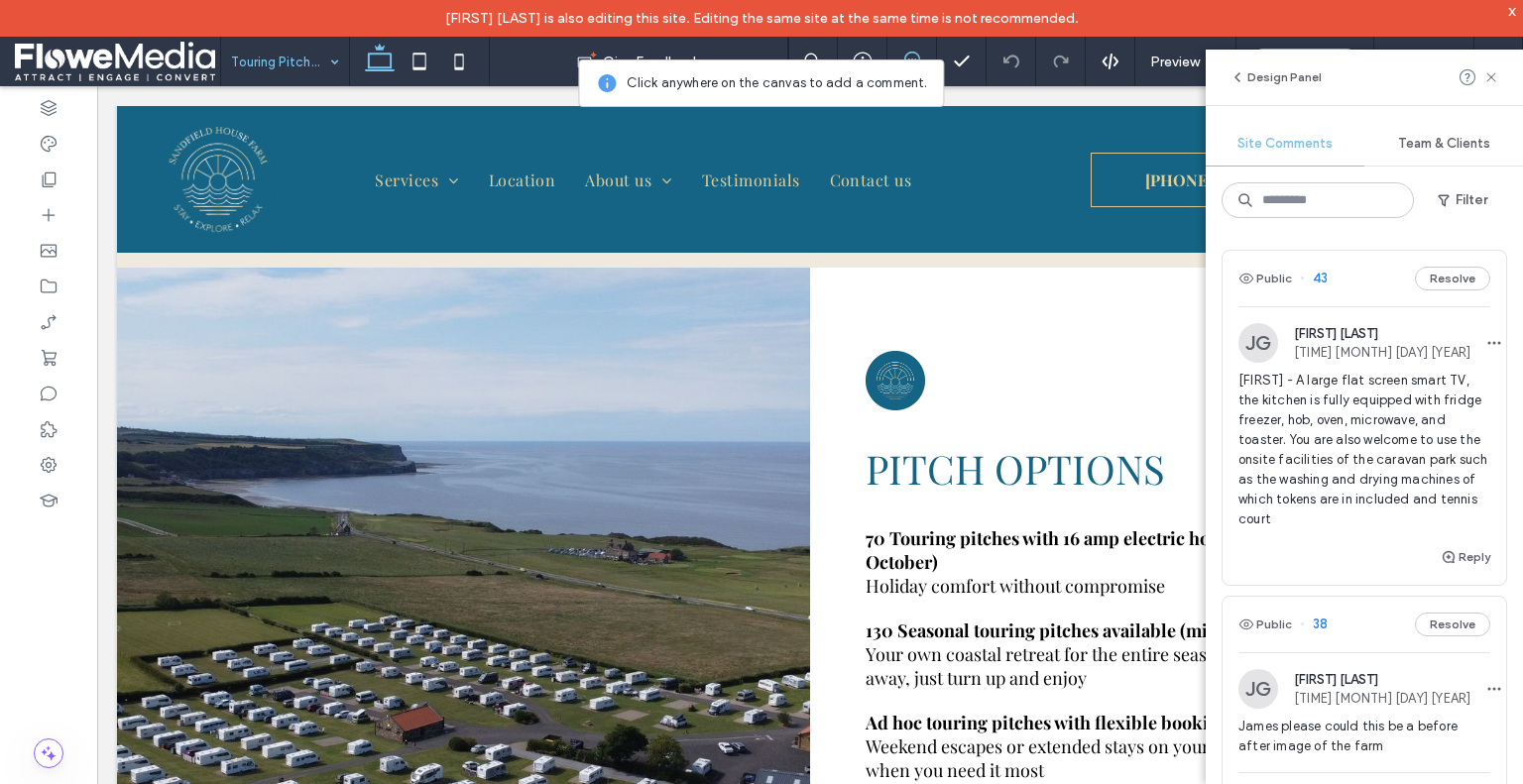 click on "[FIRST] - A large flat screen smart TV, the kitchen is fully equipped with fridge freezer, hob, oven, microwave, and toaster. You are also welcome to use the onsite facilities of the caravan park such as the washing and drying machines of which tokens are in included and tennis court" at bounding box center (1364, 450) 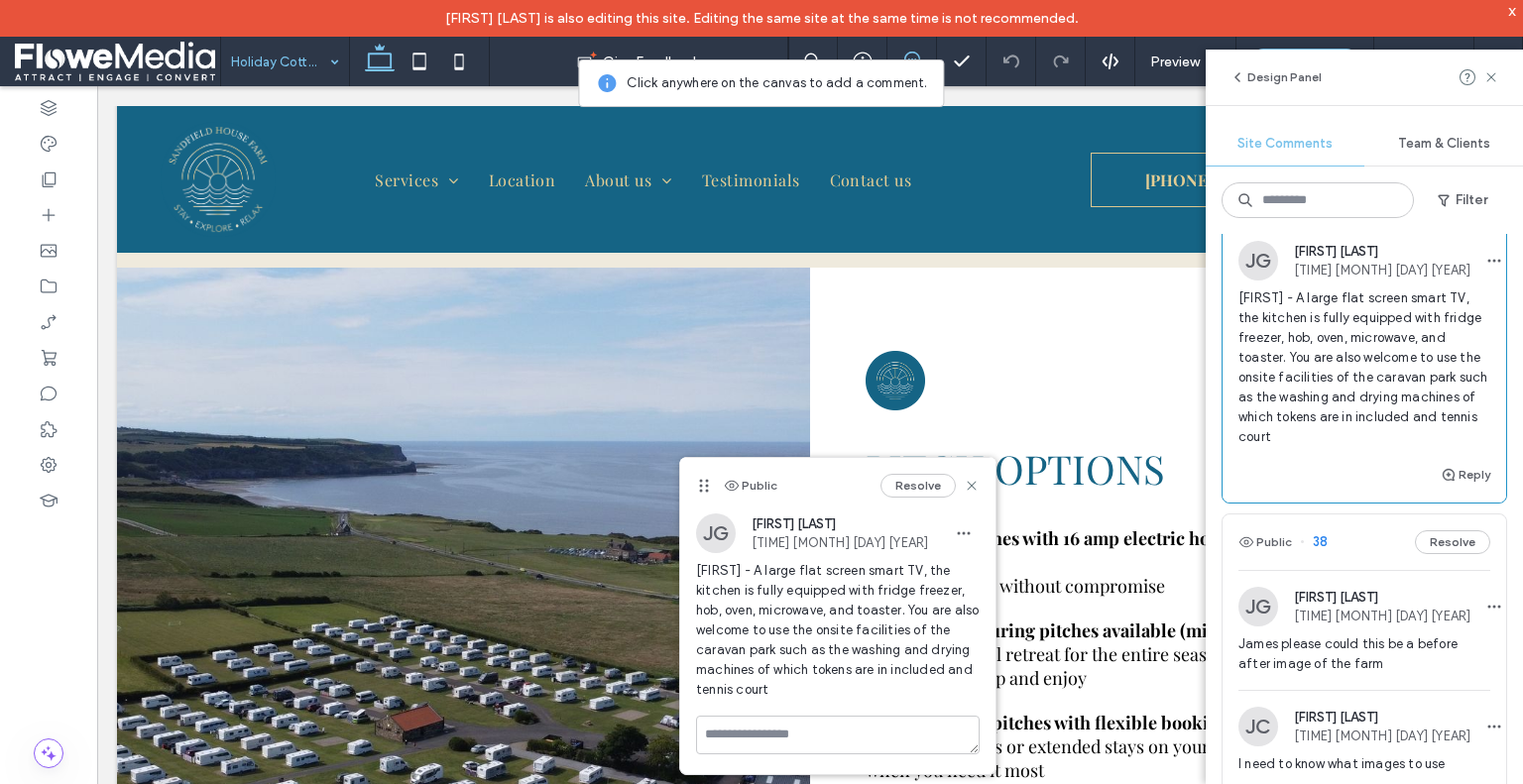 scroll, scrollTop: 99, scrollLeft: 0, axis: vertical 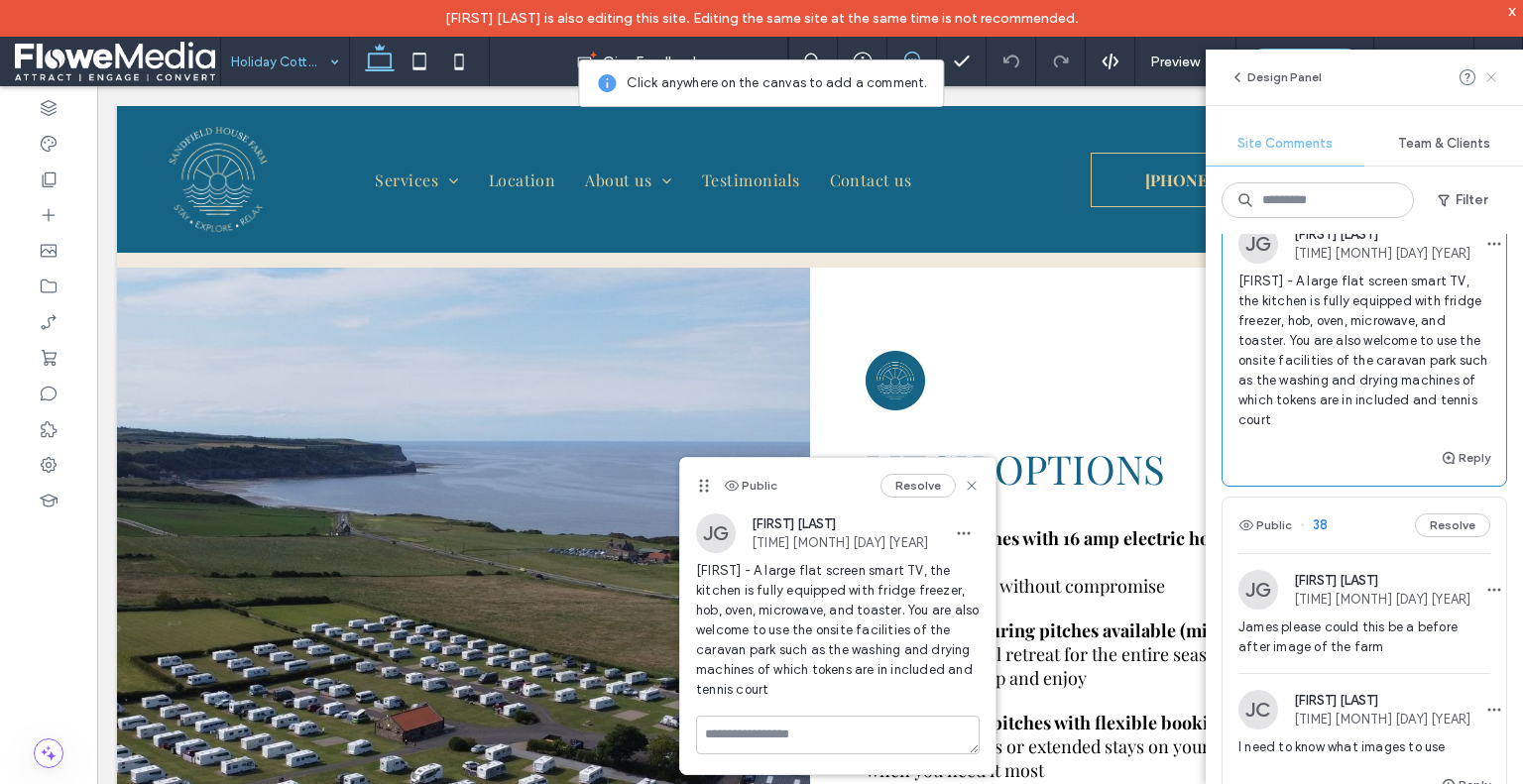 click 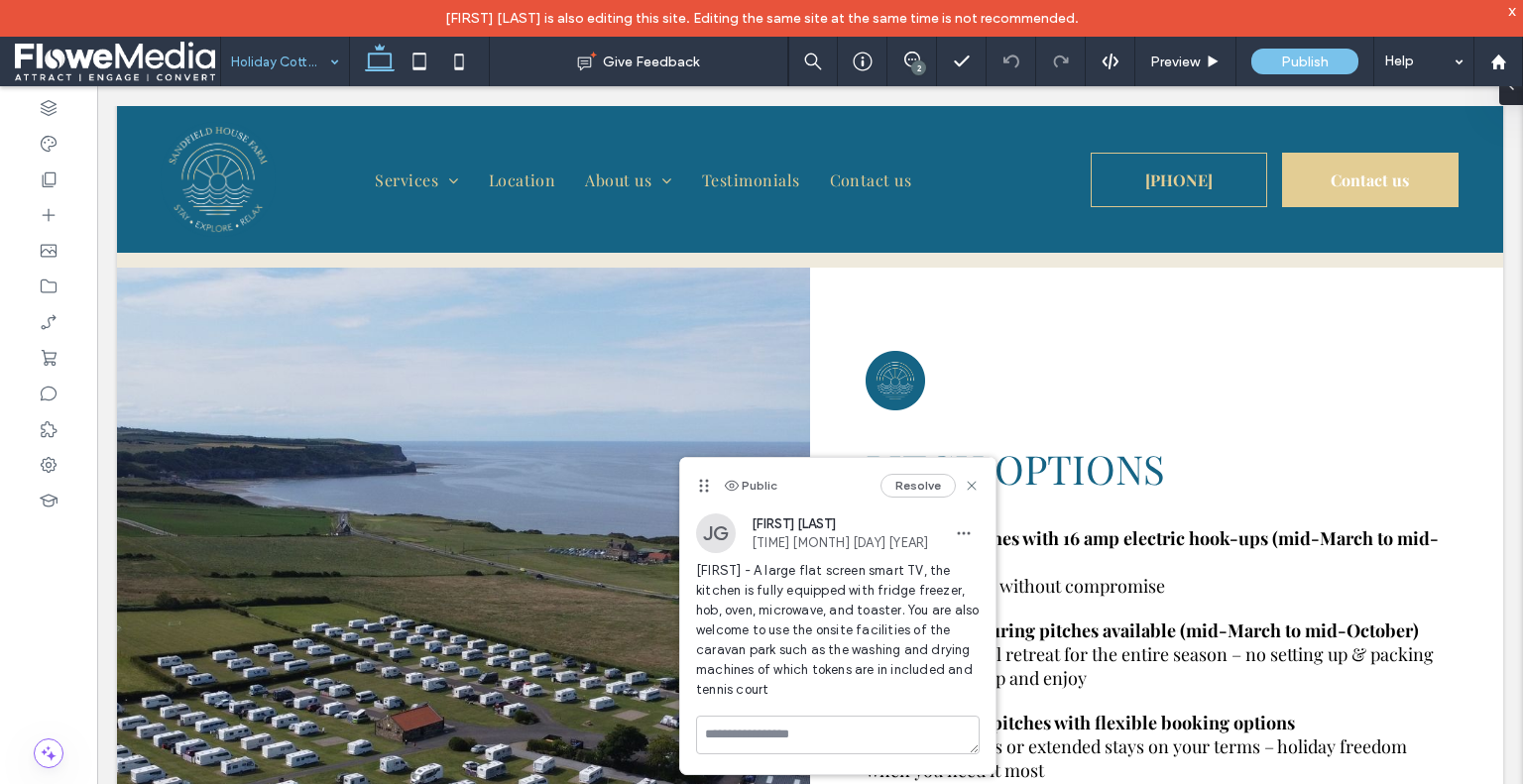 scroll, scrollTop: 0, scrollLeft: 0, axis: both 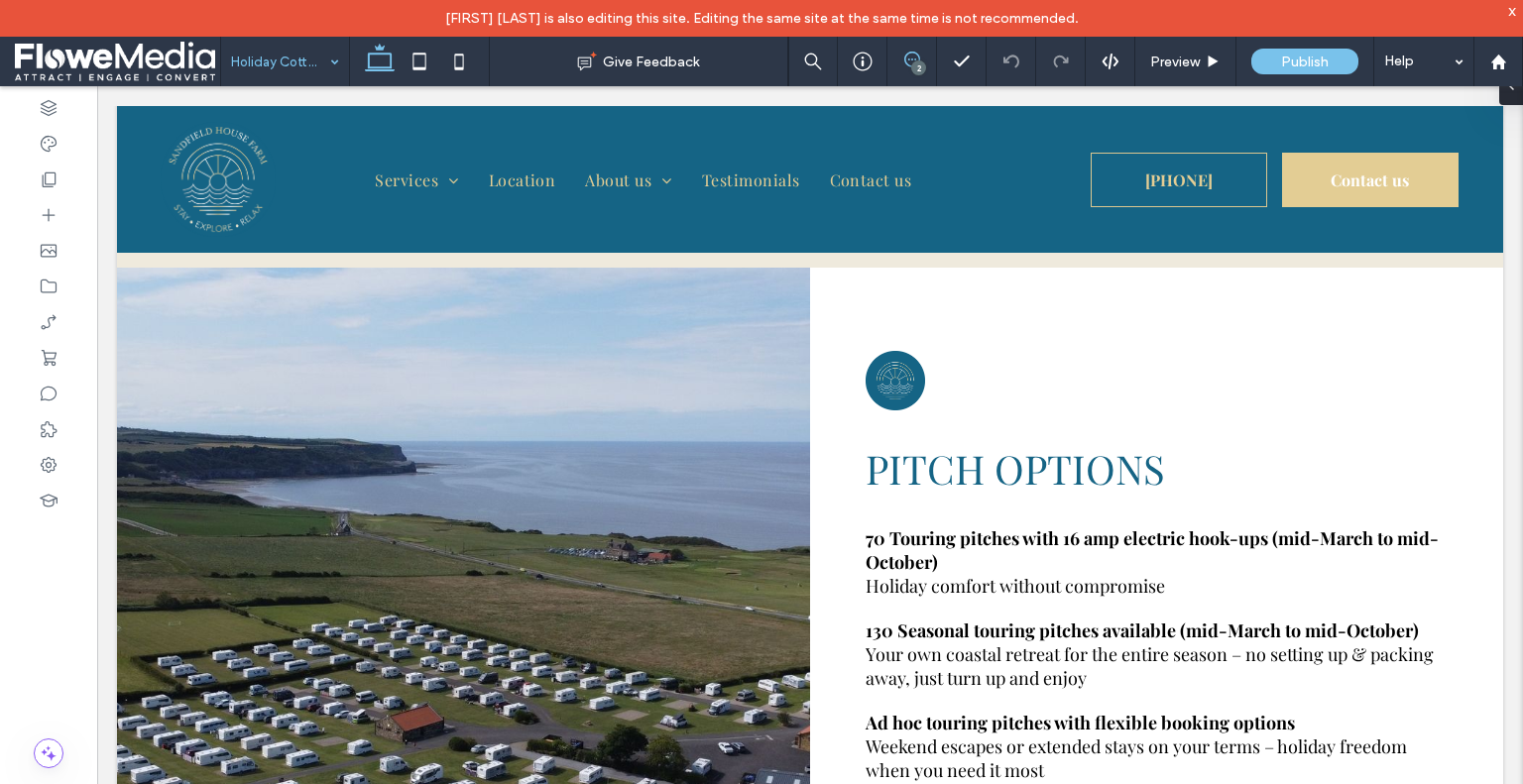 click 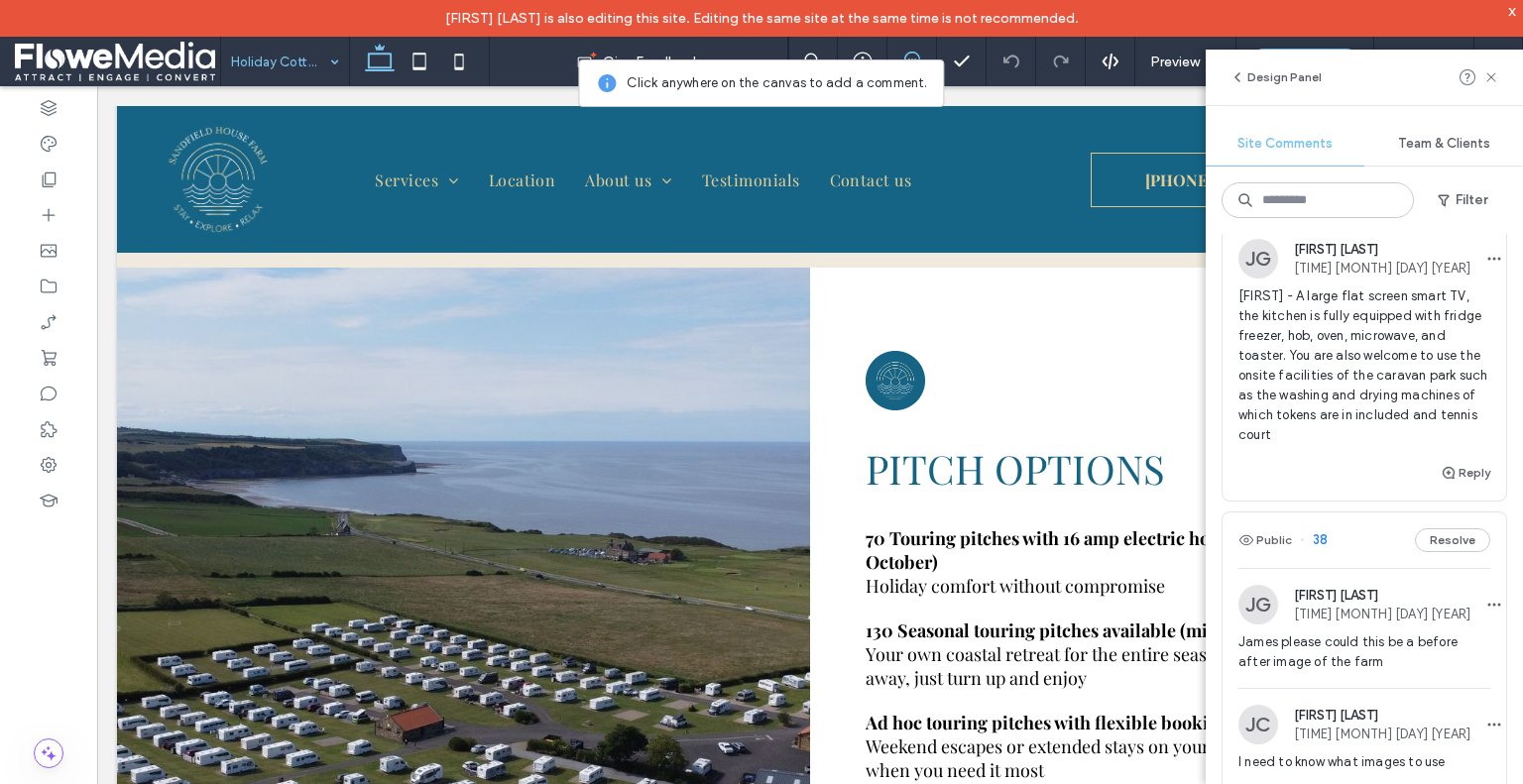 scroll, scrollTop: 99, scrollLeft: 0, axis: vertical 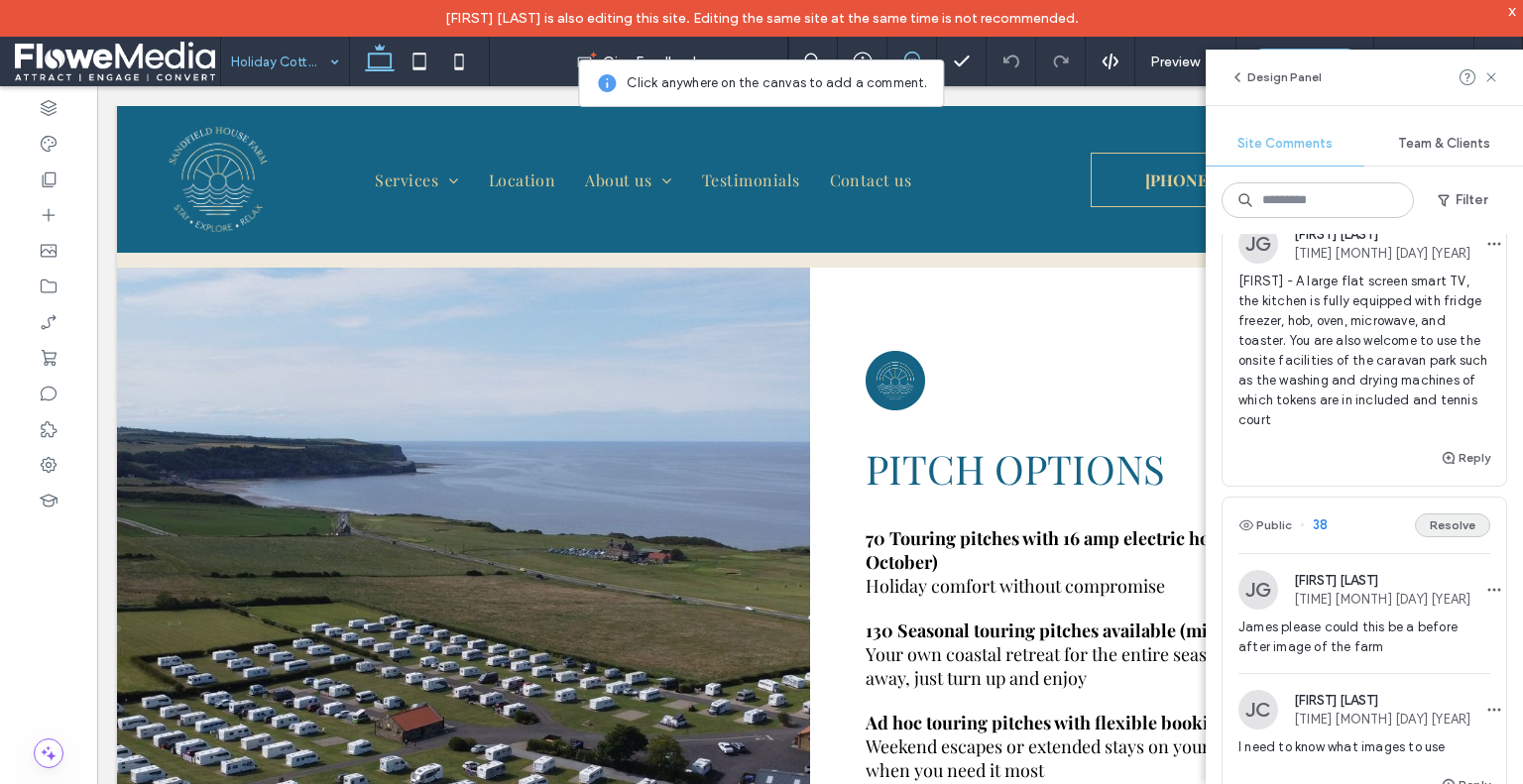 click on "Resolve" at bounding box center [1453, 525] 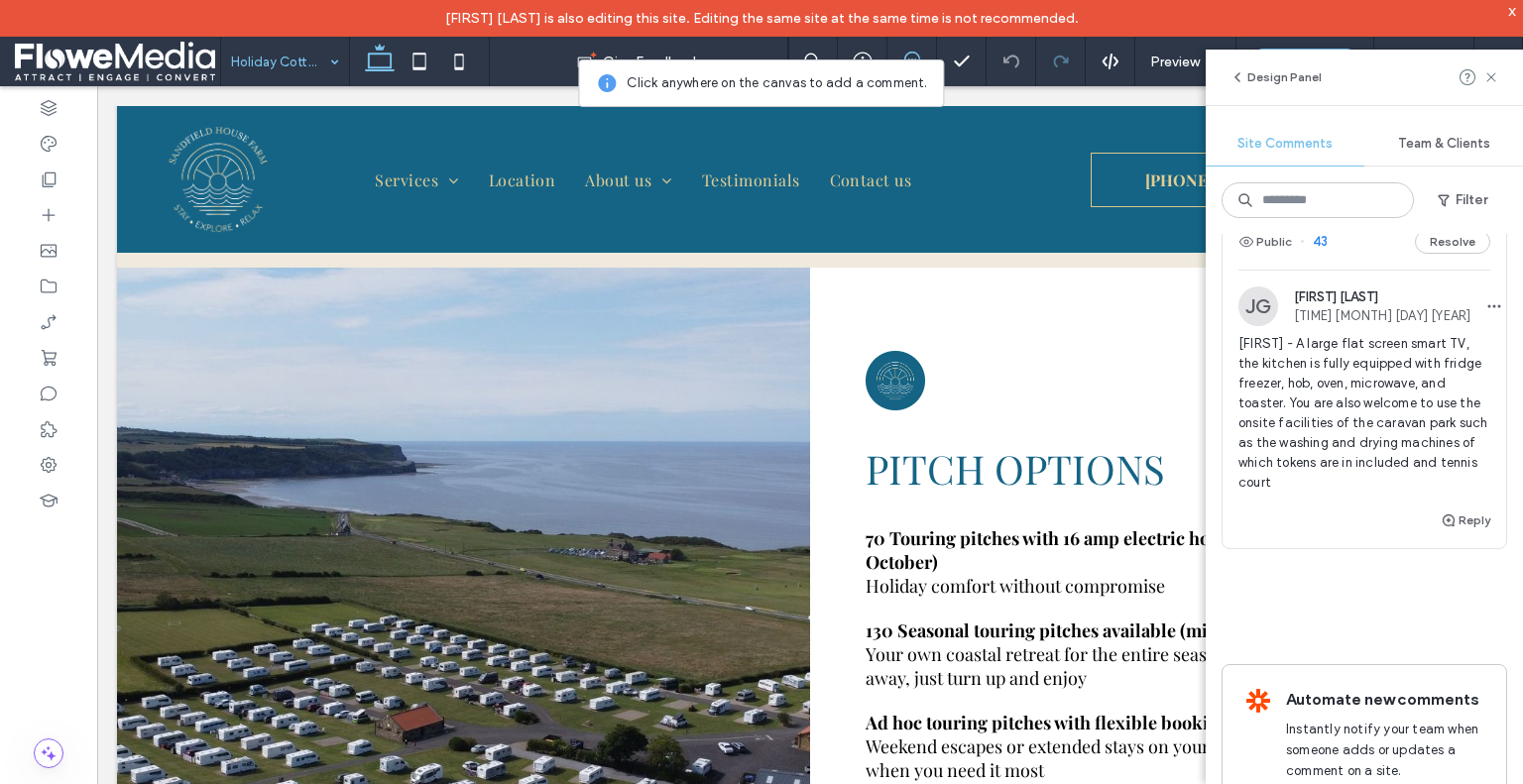 scroll, scrollTop: 0, scrollLeft: 0, axis: both 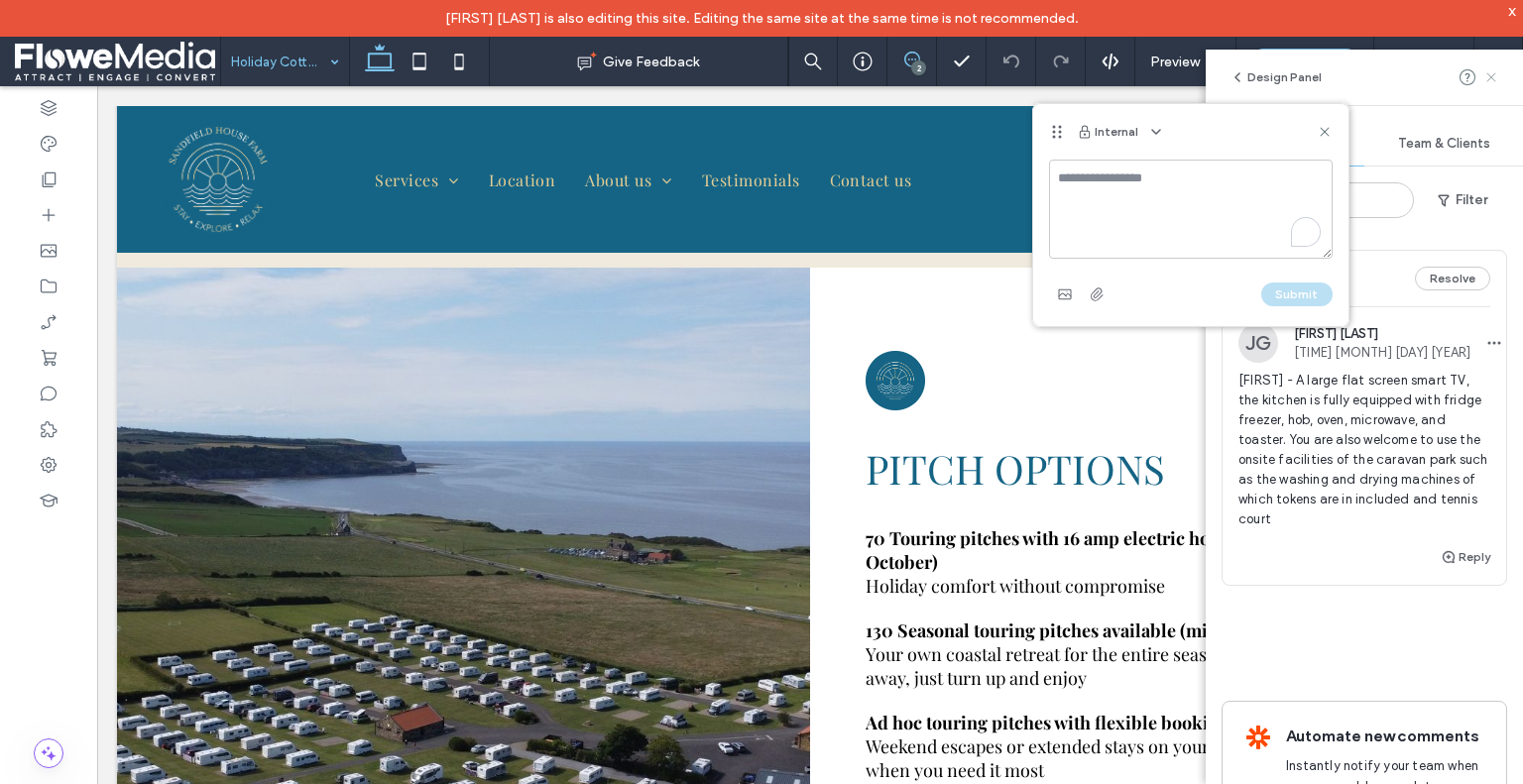 click 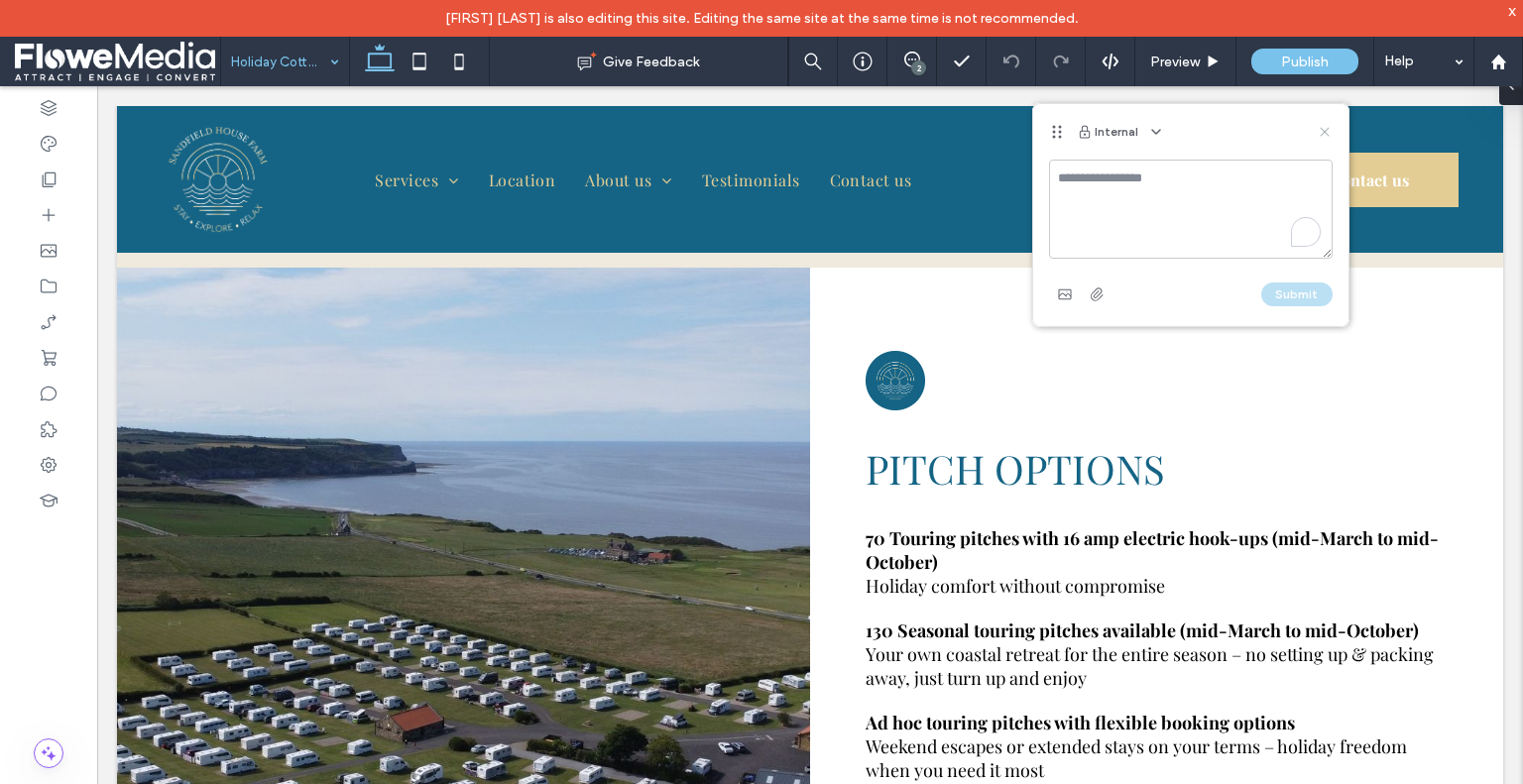 click 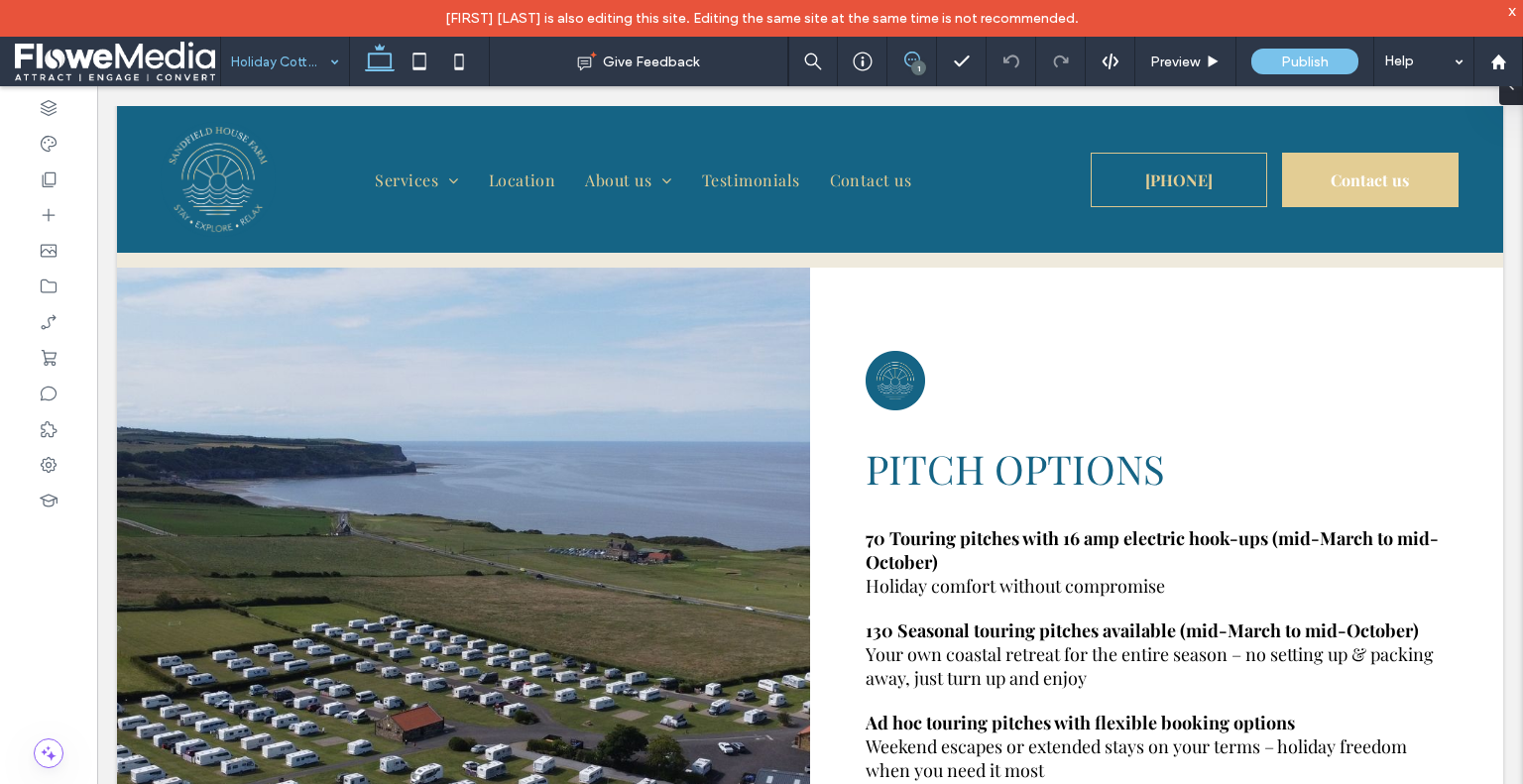 click 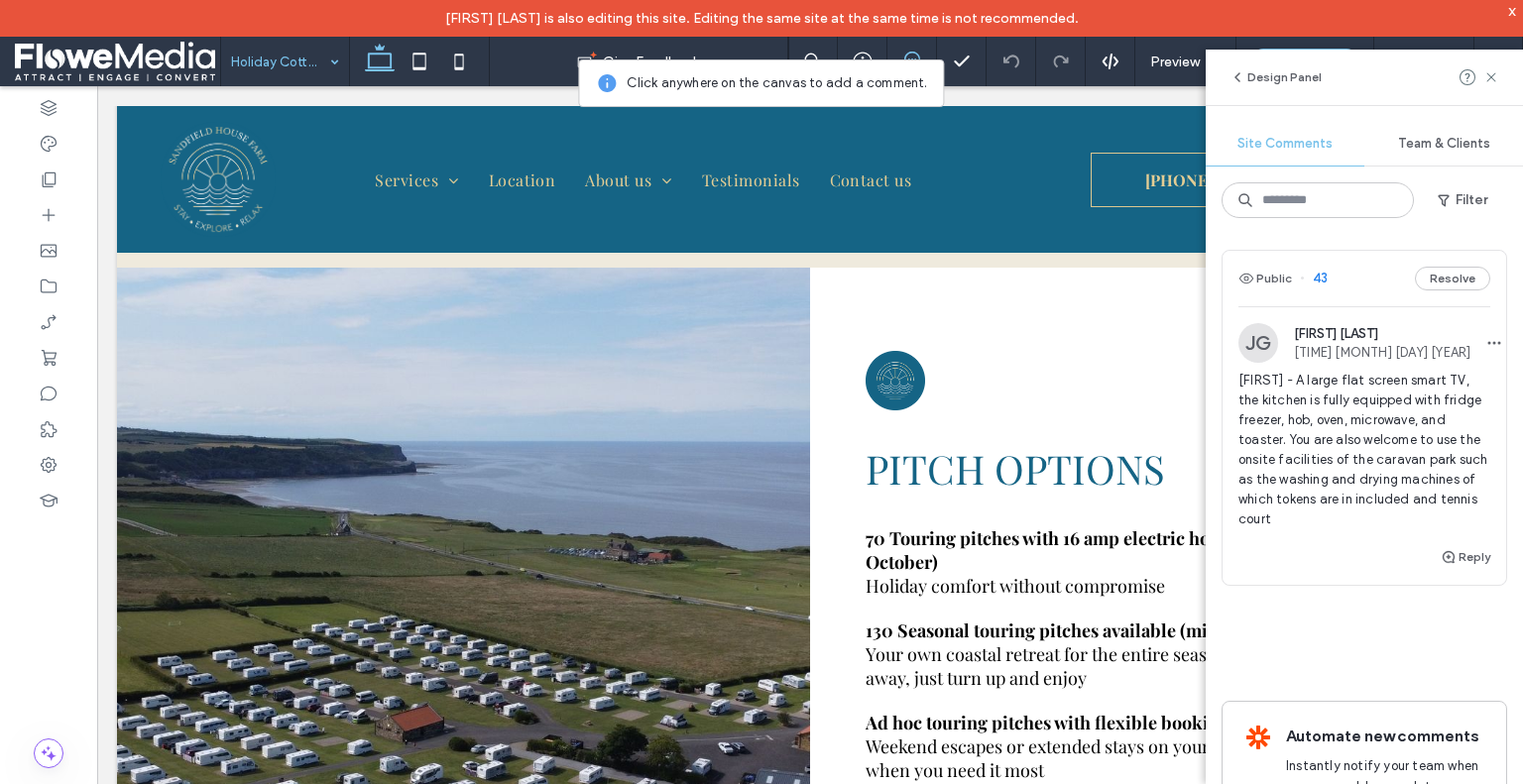 click on "[FIRST] - A large flat screen smart TV, the kitchen is fully equipped with fridge freezer, hob, oven, microwave, and toaster. You are also welcome to use the onsite facilities of the caravan park such as the washing and drying machines of which tokens are in included and tennis court" at bounding box center (1364, 450) 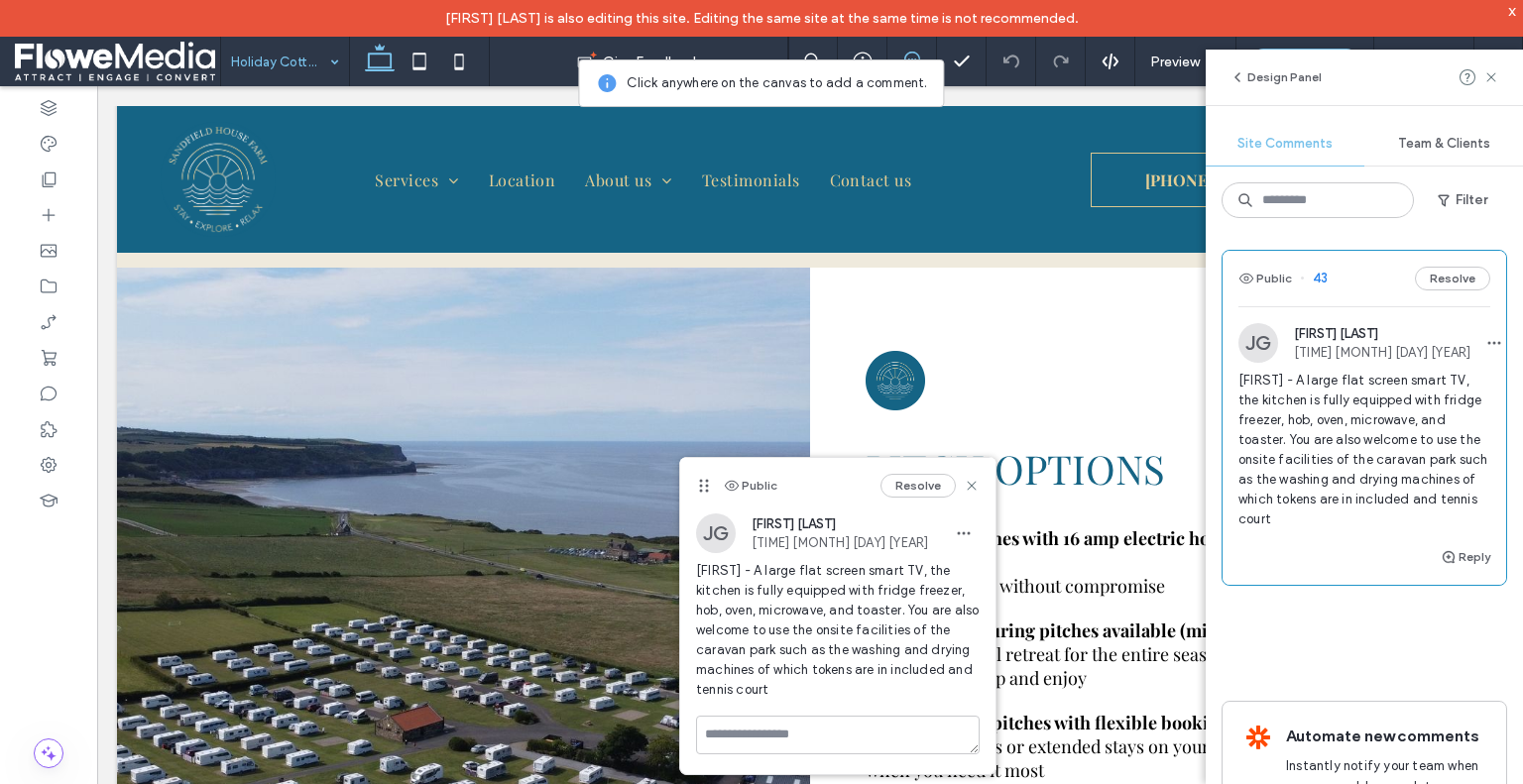 click on "Public Resolve" at bounding box center (838, 486) 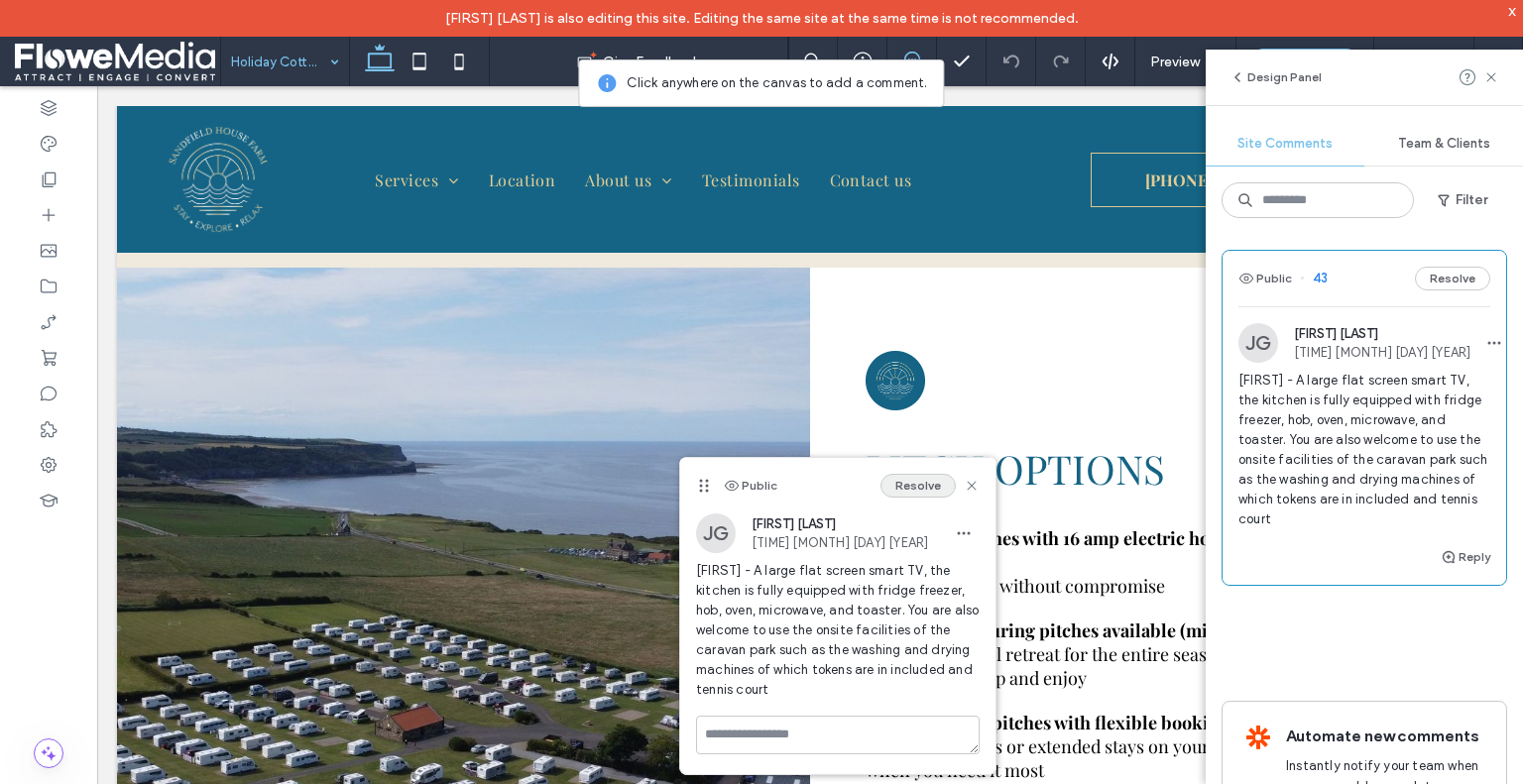 click on "Resolve" at bounding box center (918, 486) 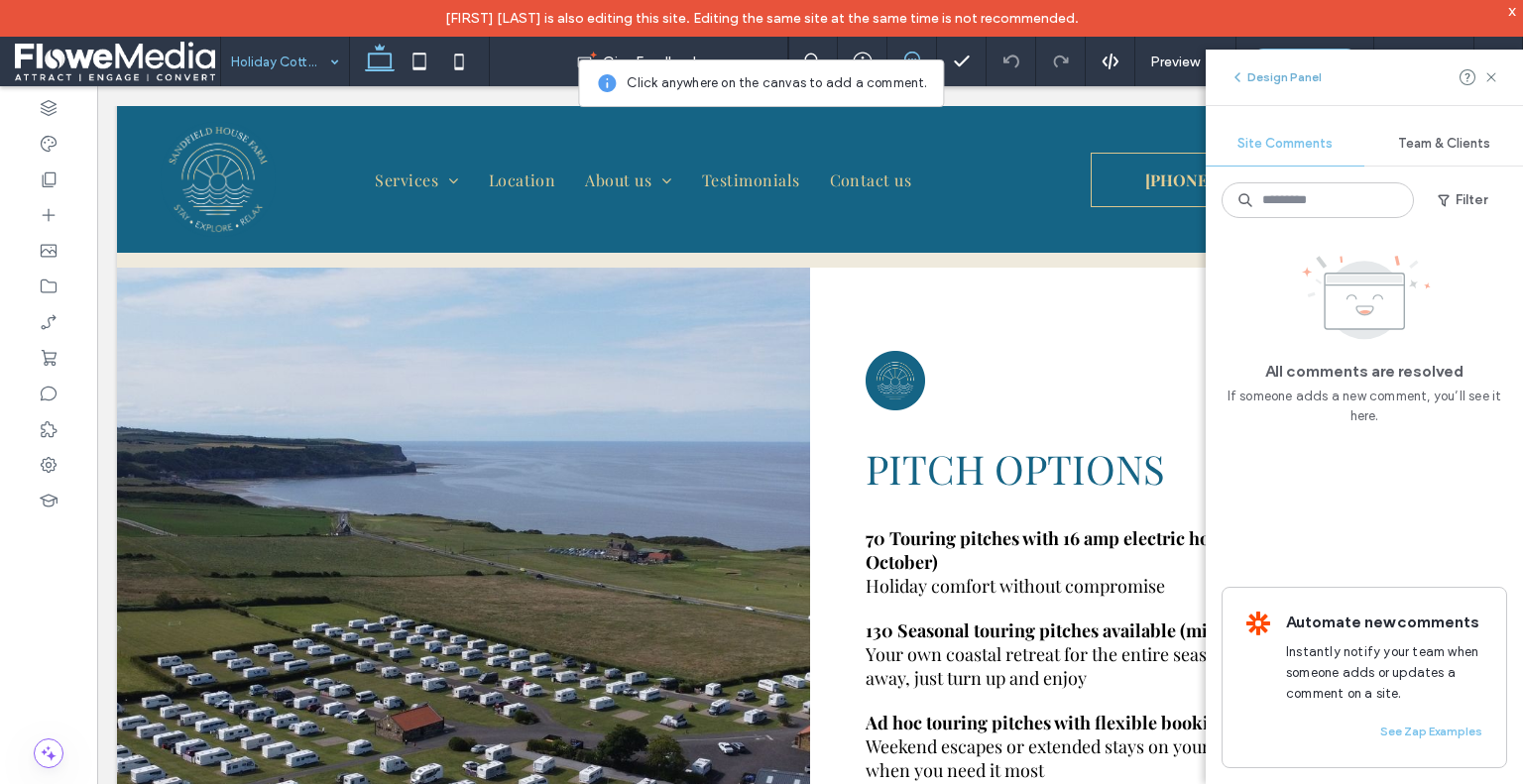 click 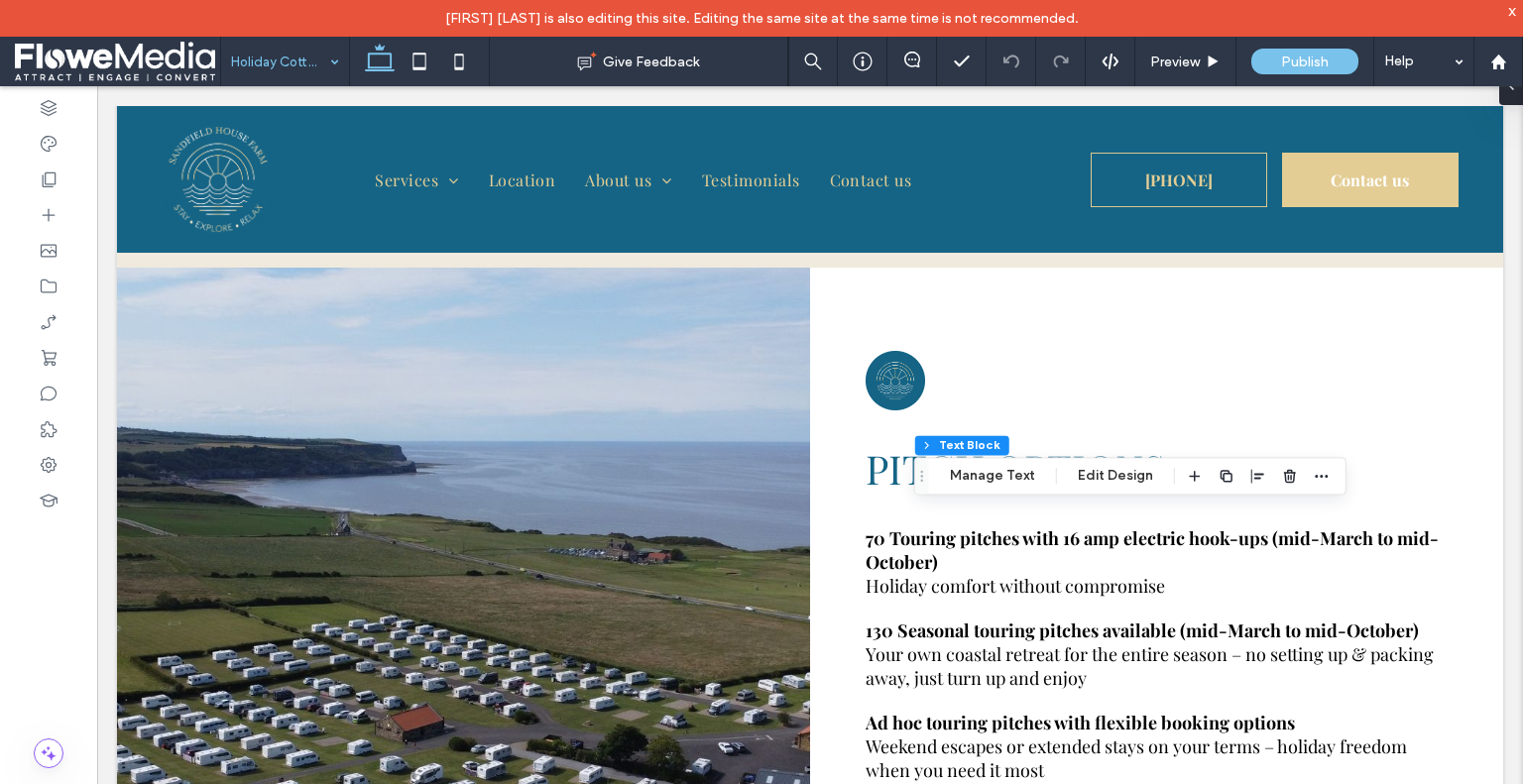 click on "Footer Section Column Text Block Manage Text Edit Design" at bounding box center (1130, 476) 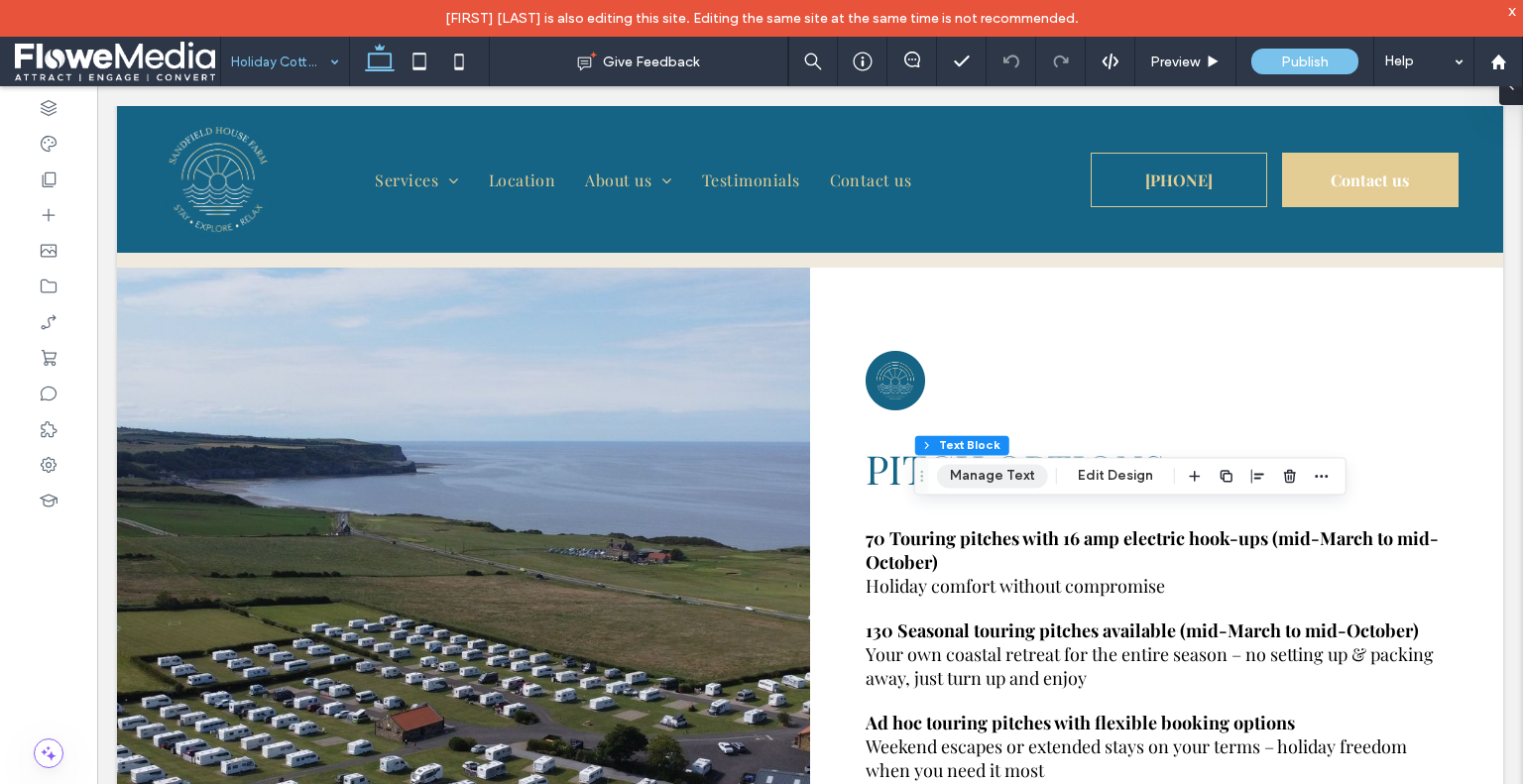 click on "Manage Text" at bounding box center (993, 476) 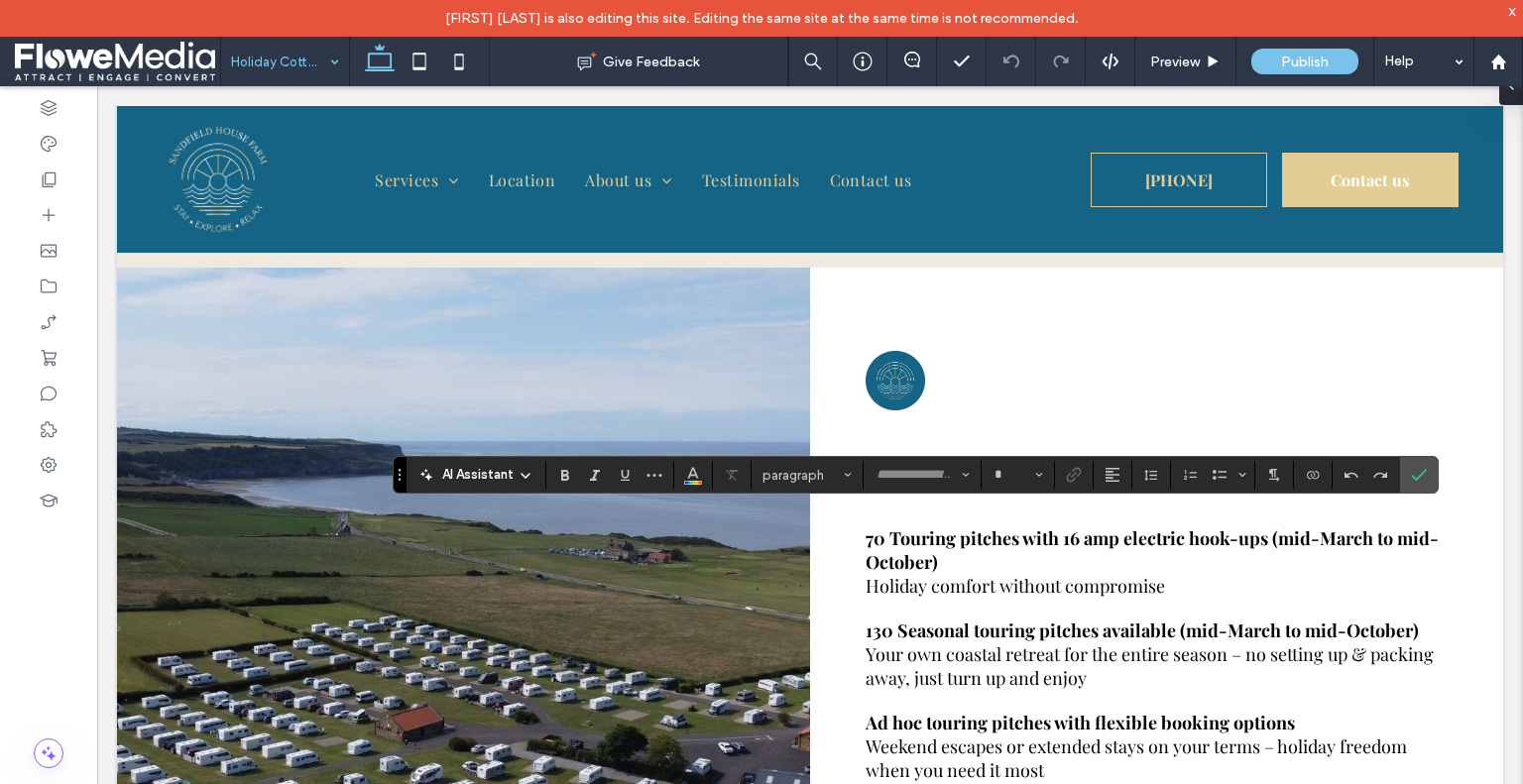 type on "**********" 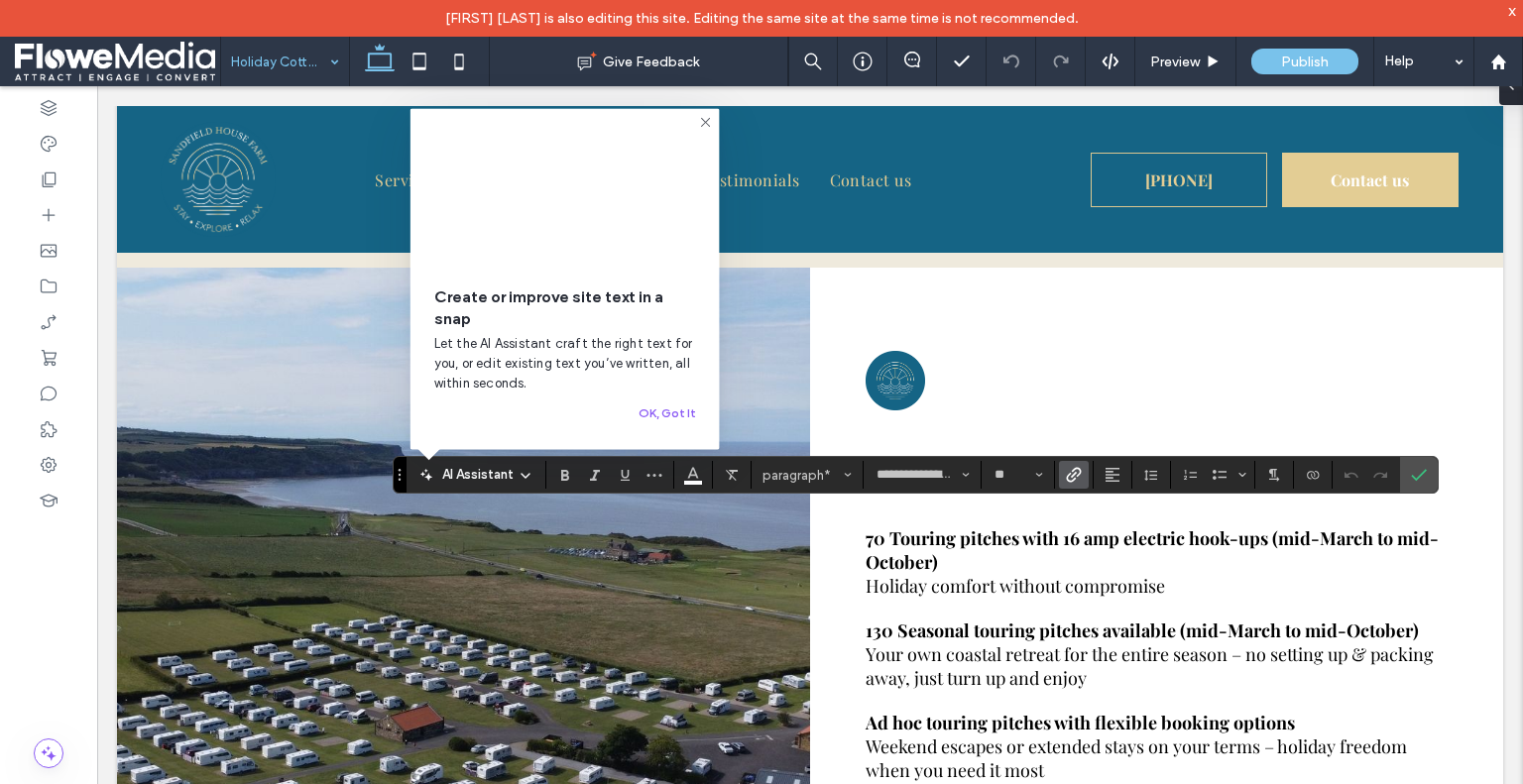 click 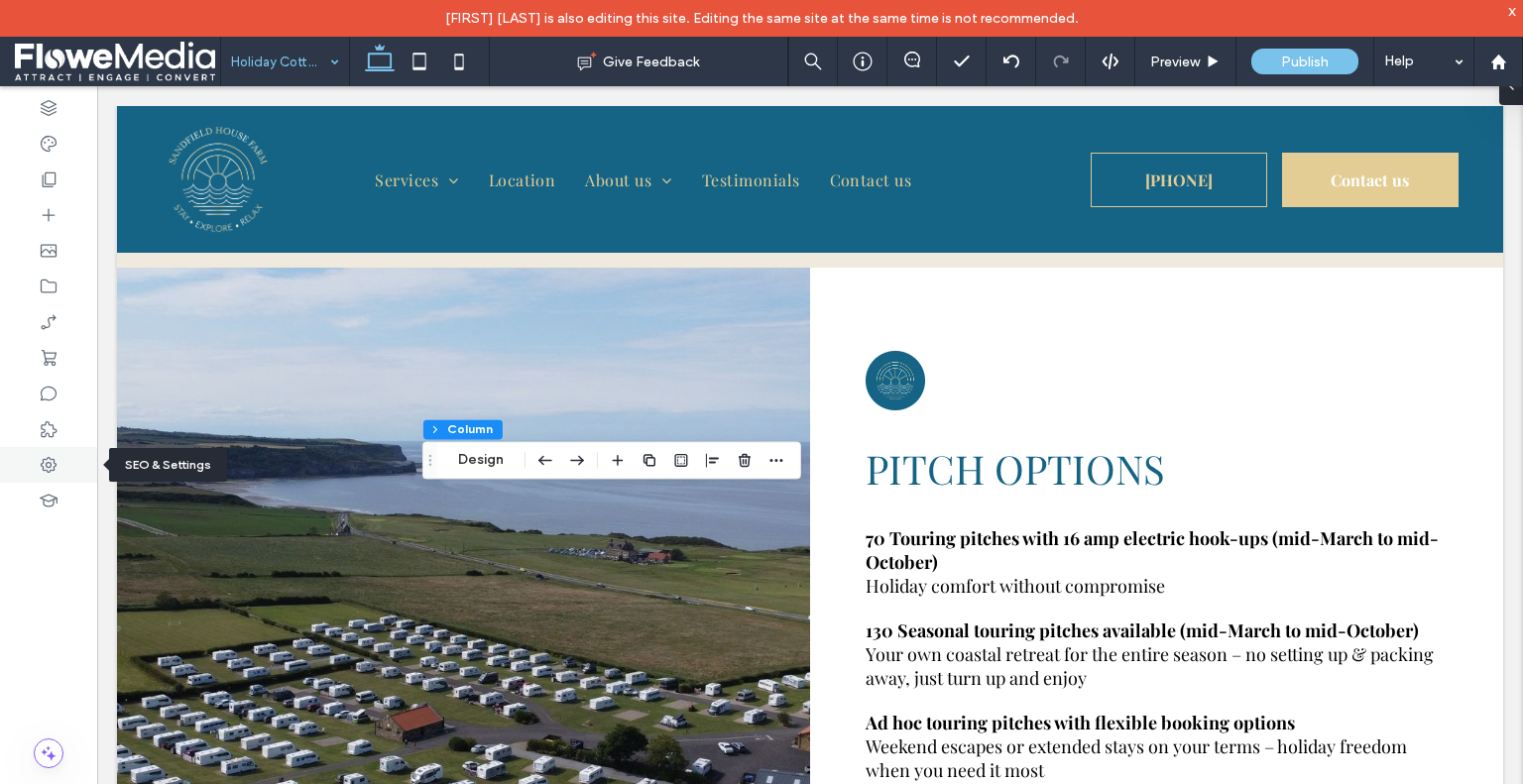 click 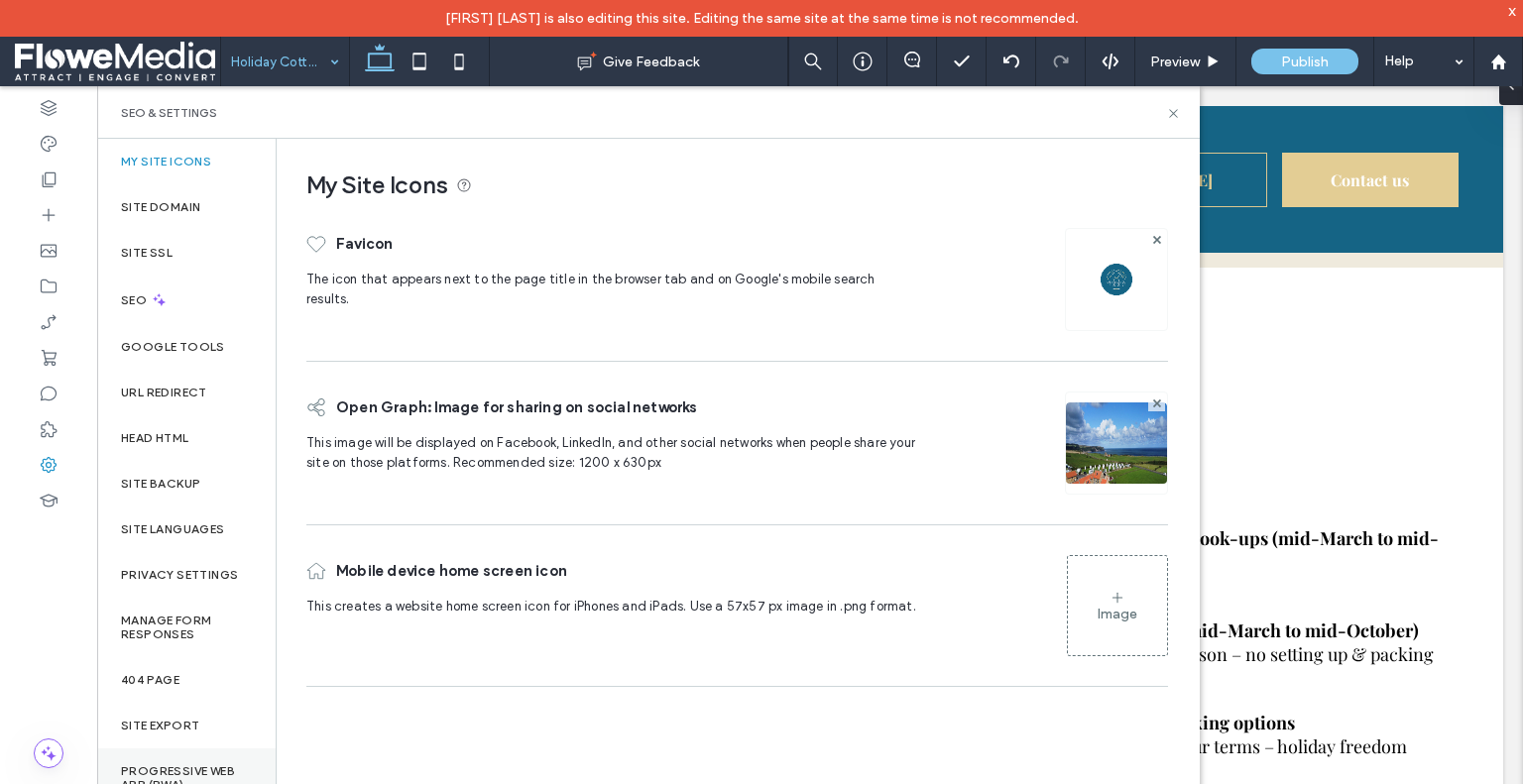 click on "Progressive Web App (PWA)" at bounding box center (186, 778) 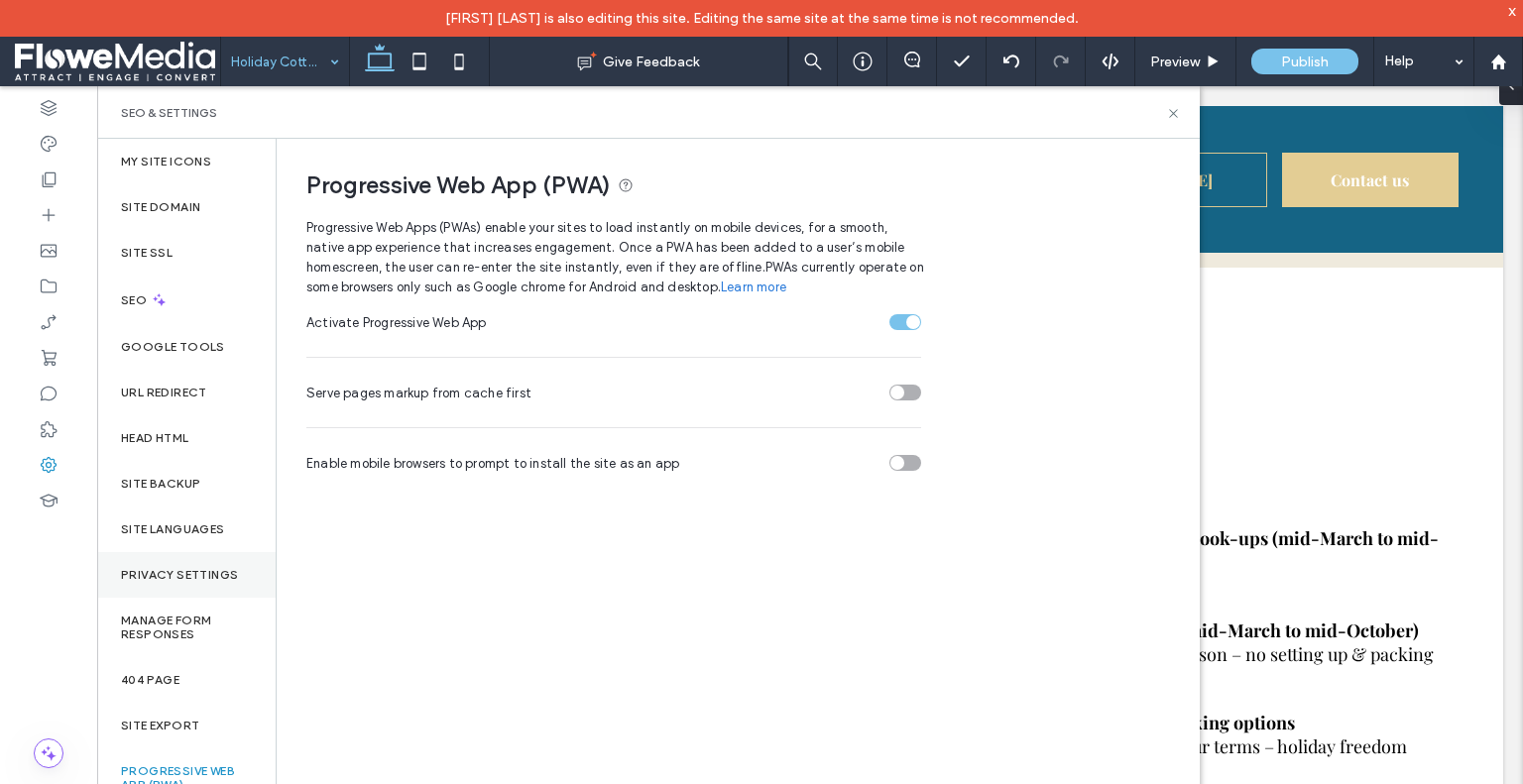 click on "Privacy Settings" at bounding box center (179, 575) 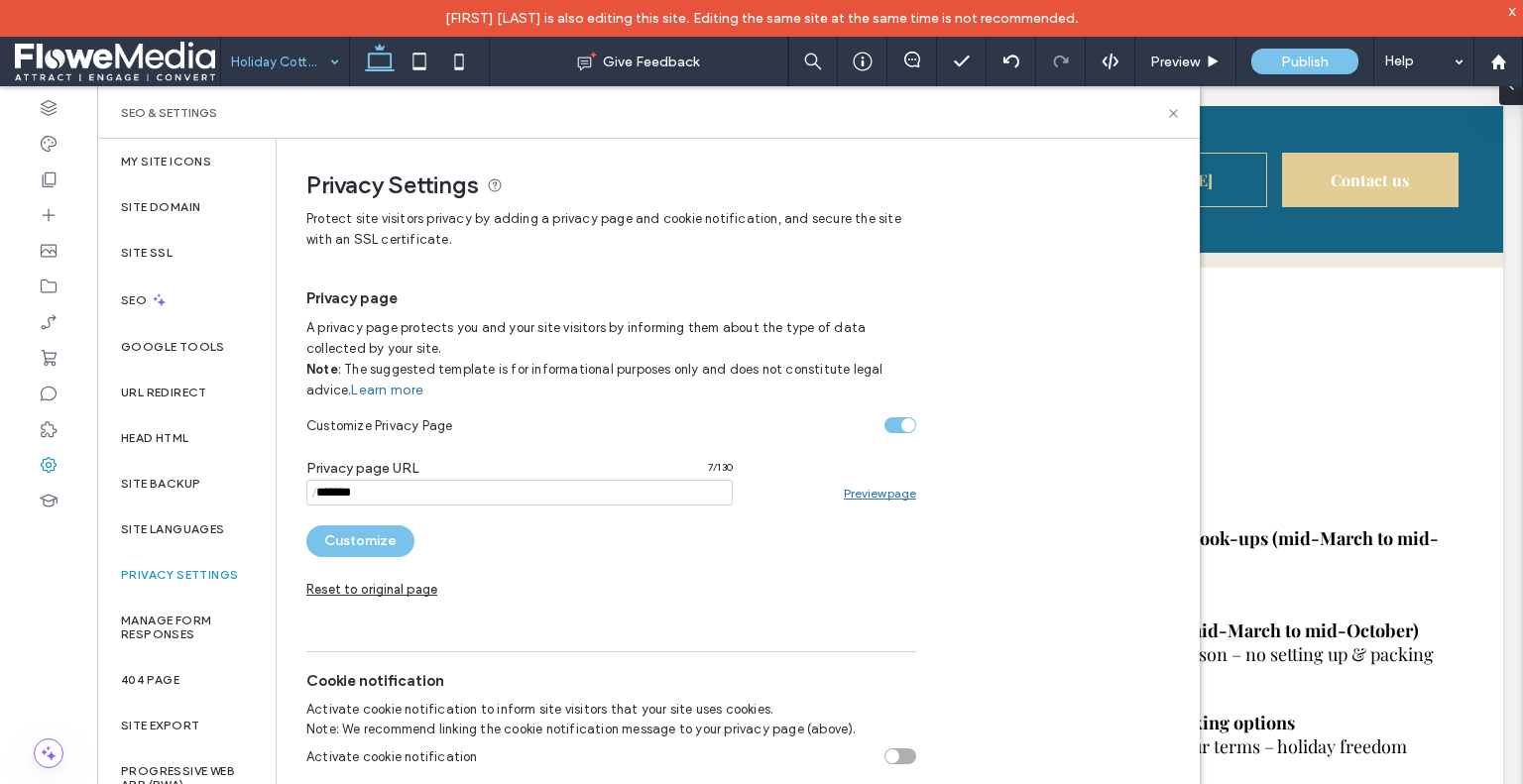 click on "Preview page" at bounding box center [879, 493] 